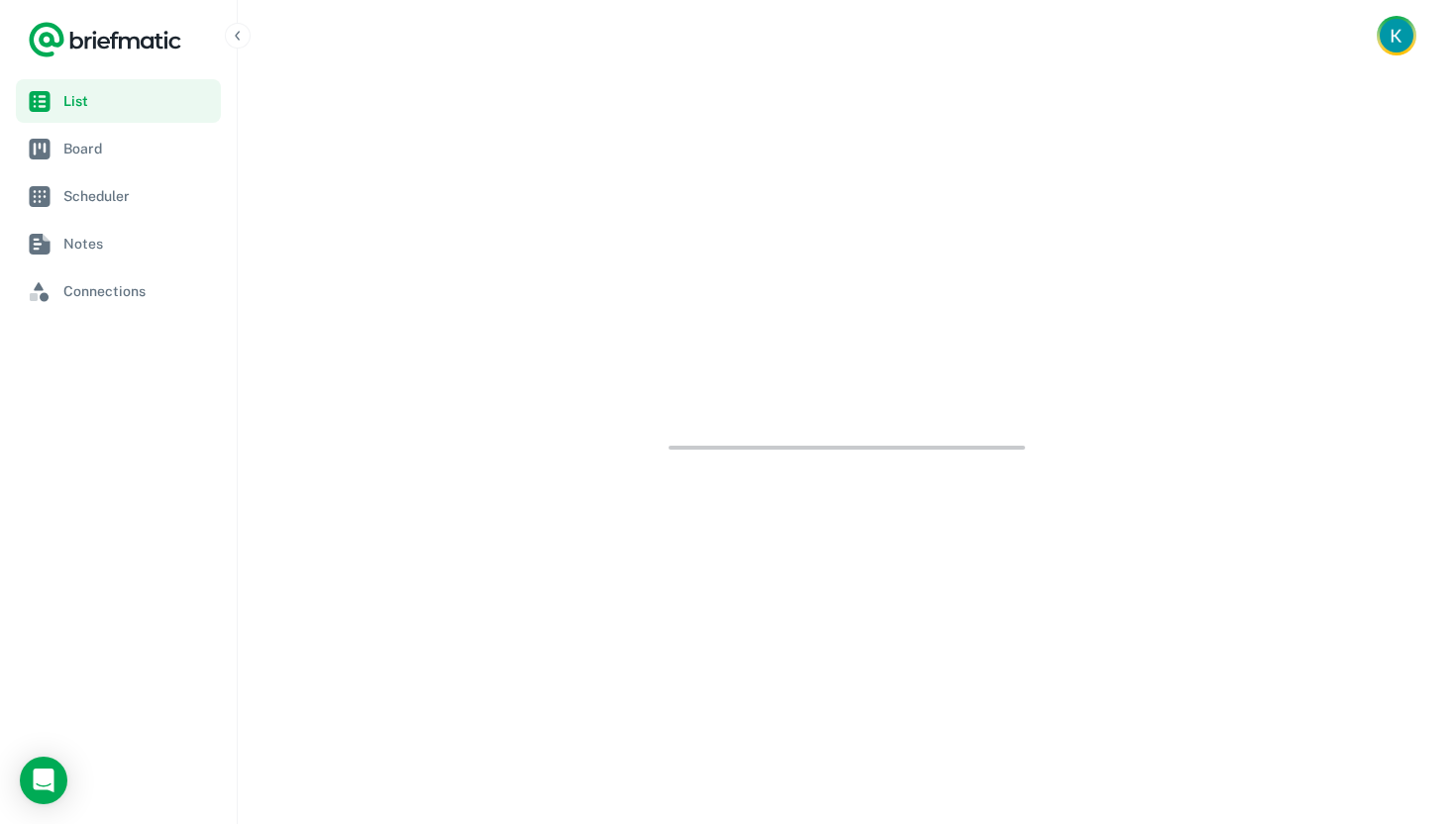 scroll, scrollTop: 0, scrollLeft: 0, axis: both 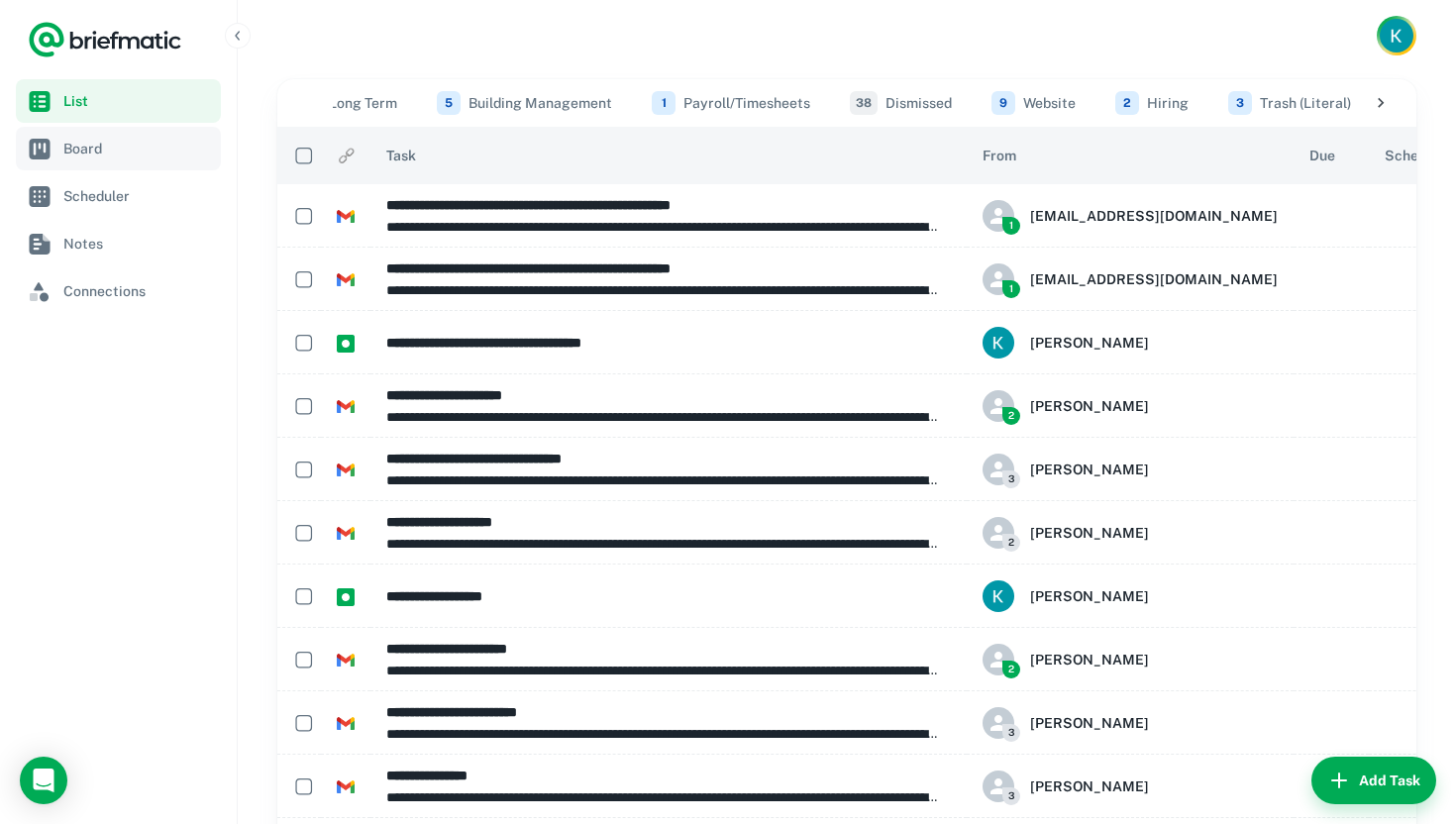click on "Board" at bounding box center (138, 149) 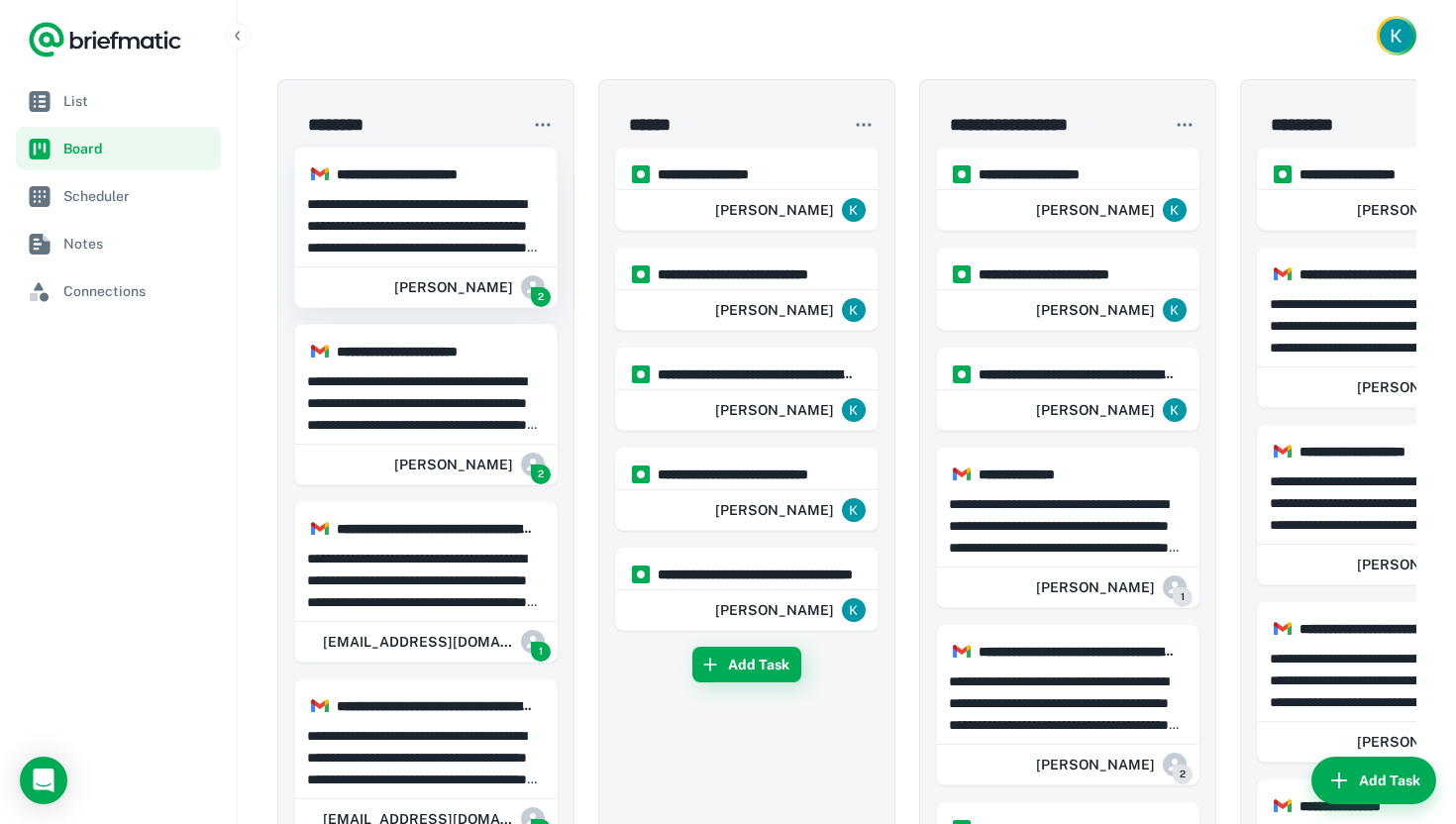 click on "**********" at bounding box center [426, 226] 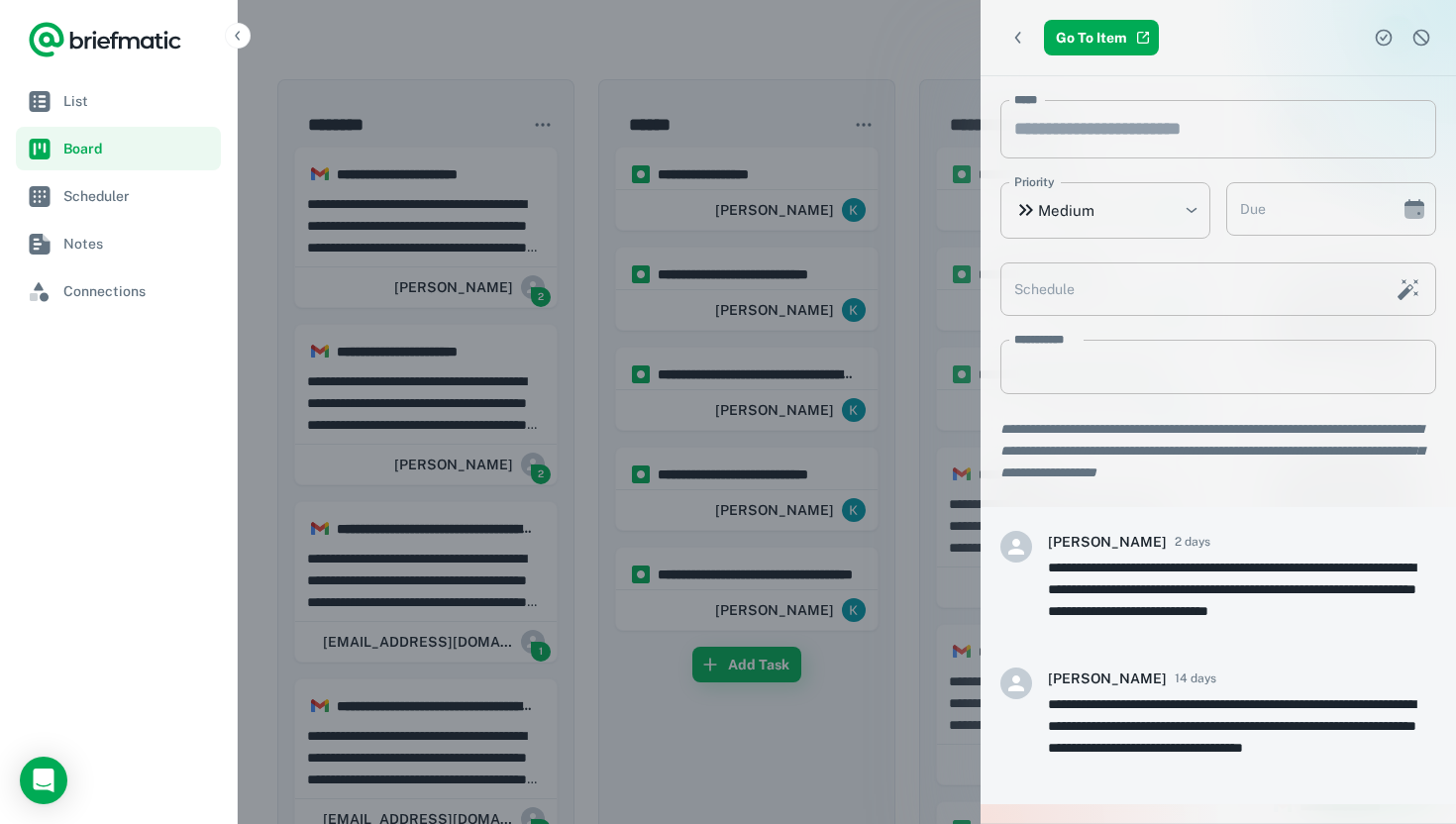 click at bounding box center (728, 412) 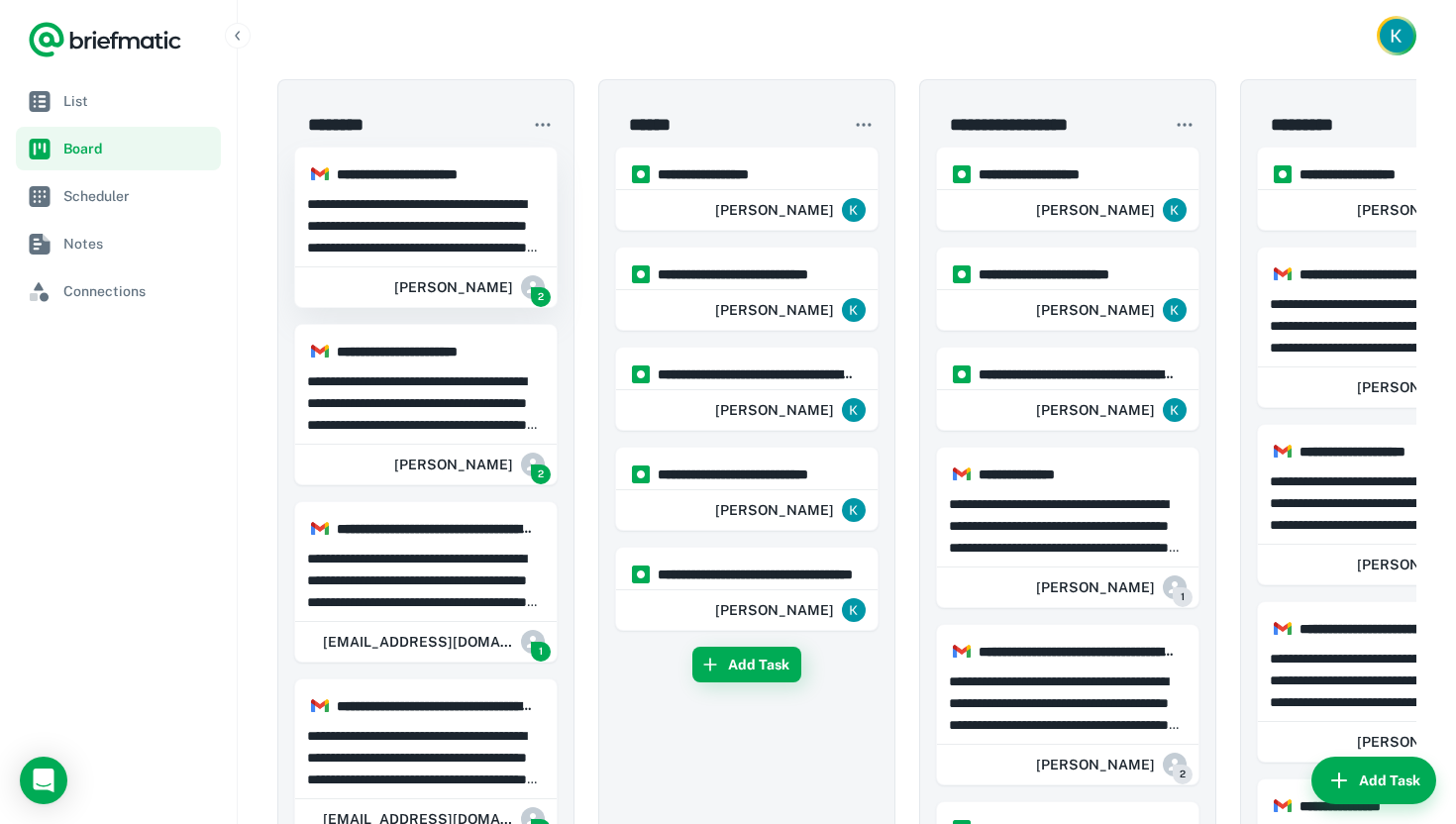 click on "**********" at bounding box center (426, 226) 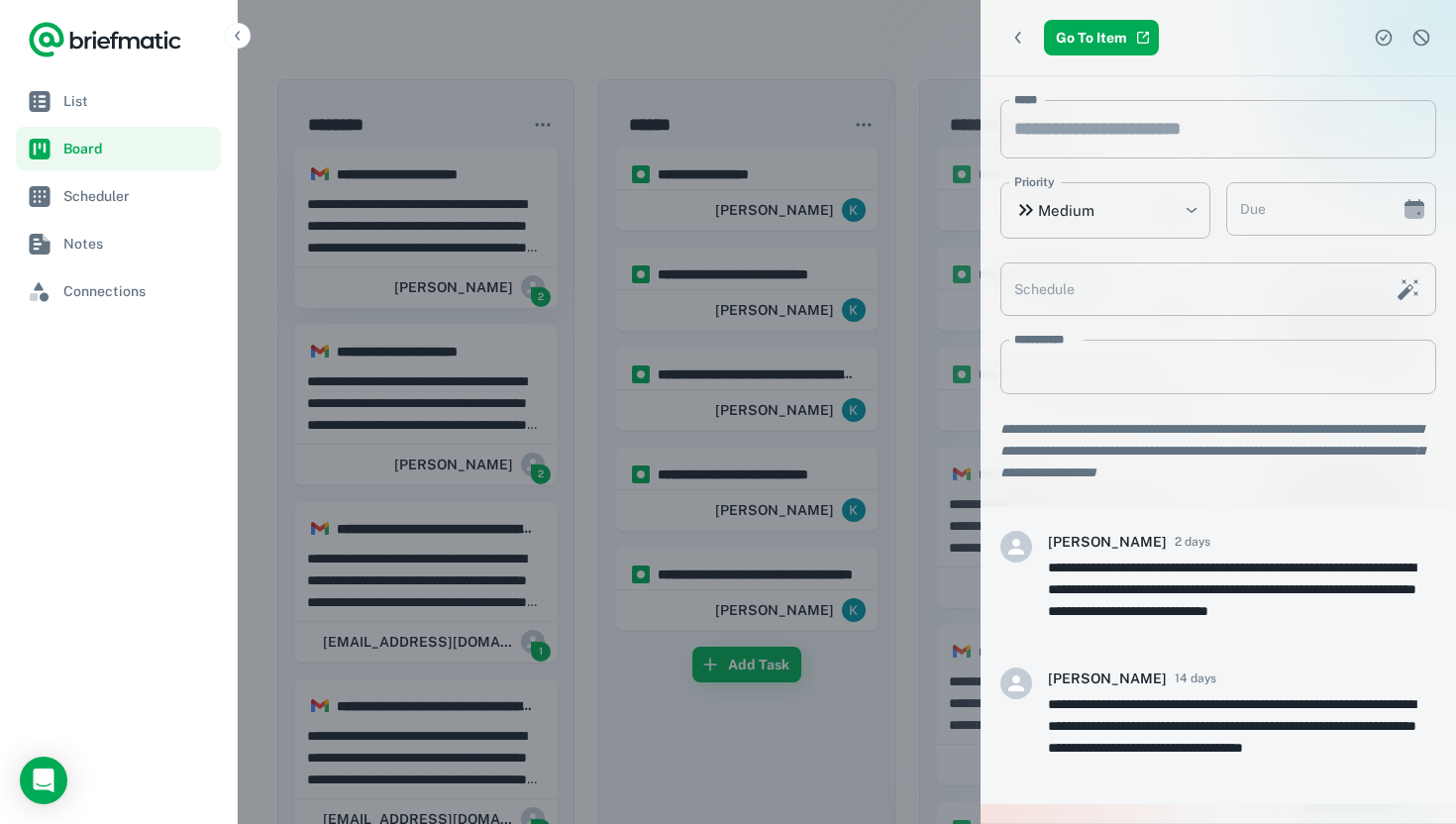 click at bounding box center [728, 412] 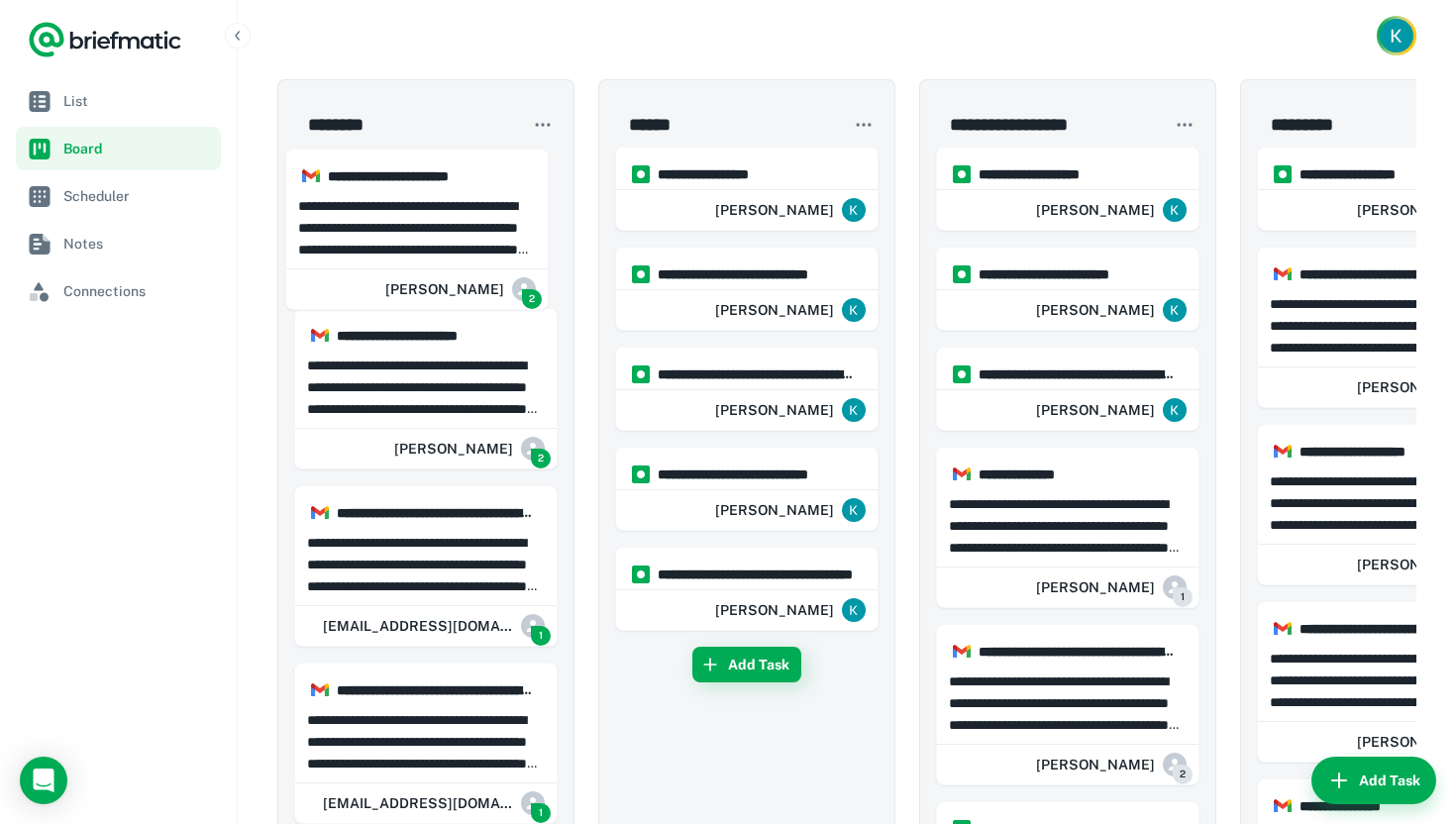 click on "**********" at bounding box center (426, 1260) 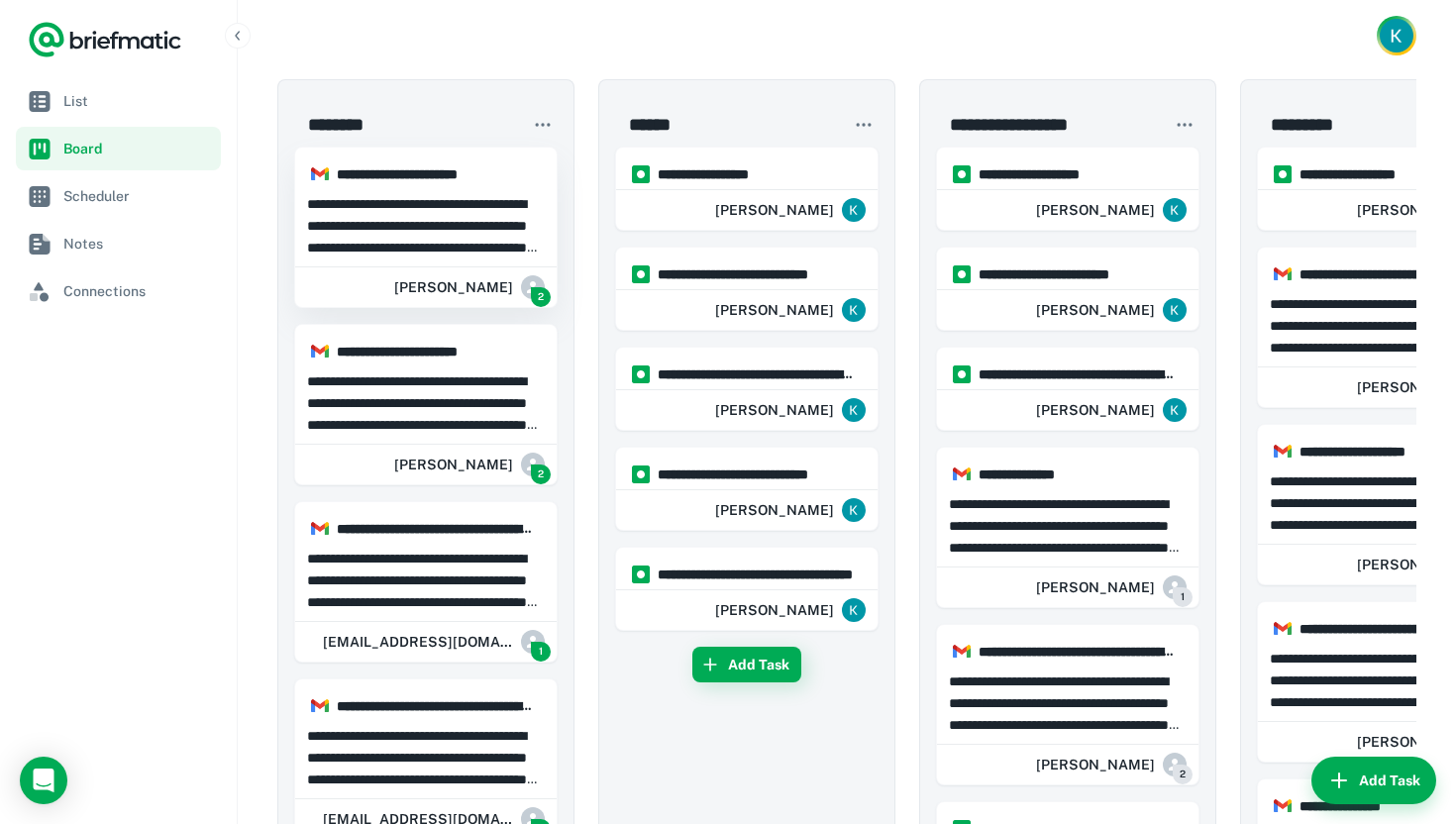 click on "**********" at bounding box center [426, 226] 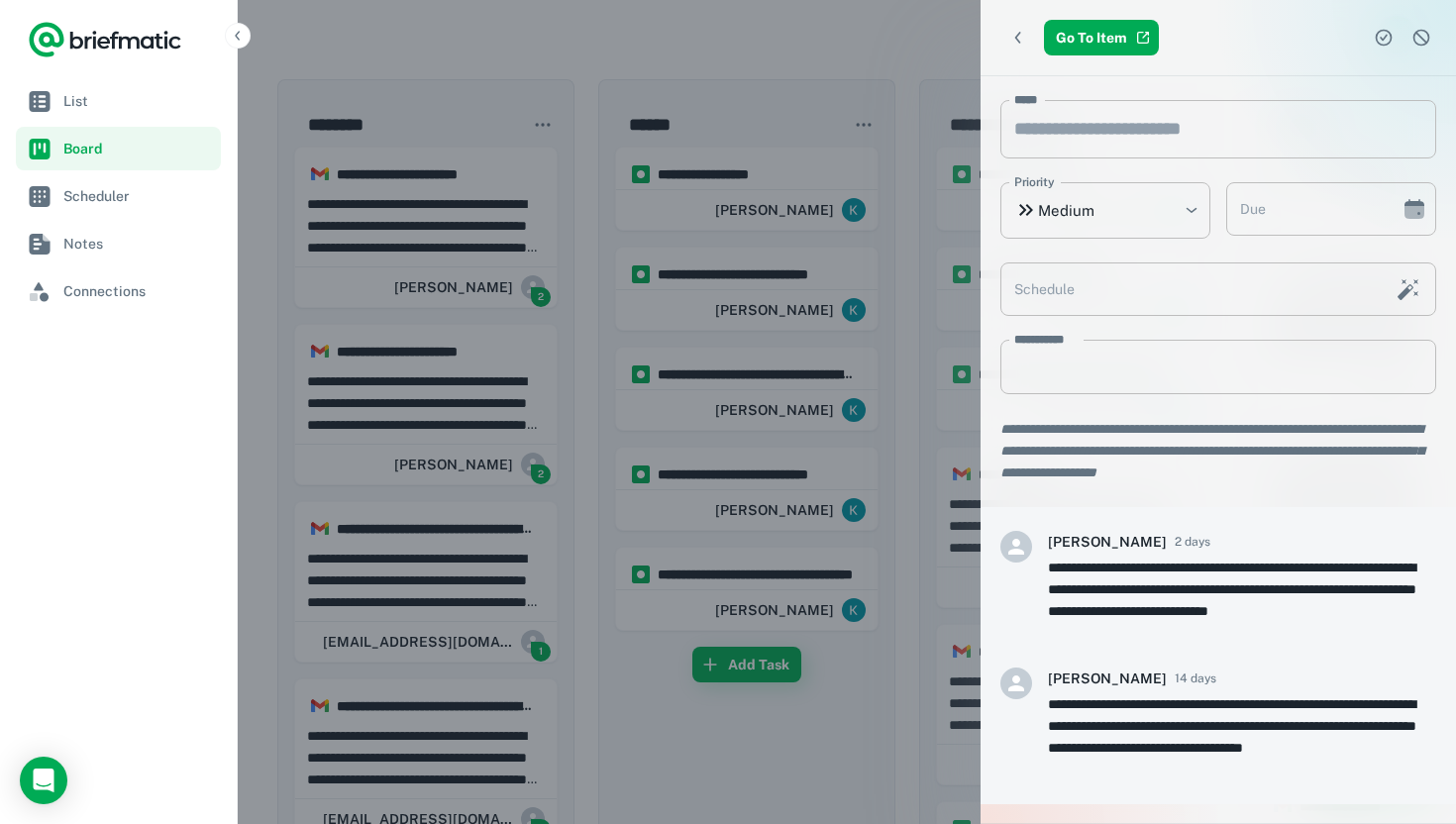 click 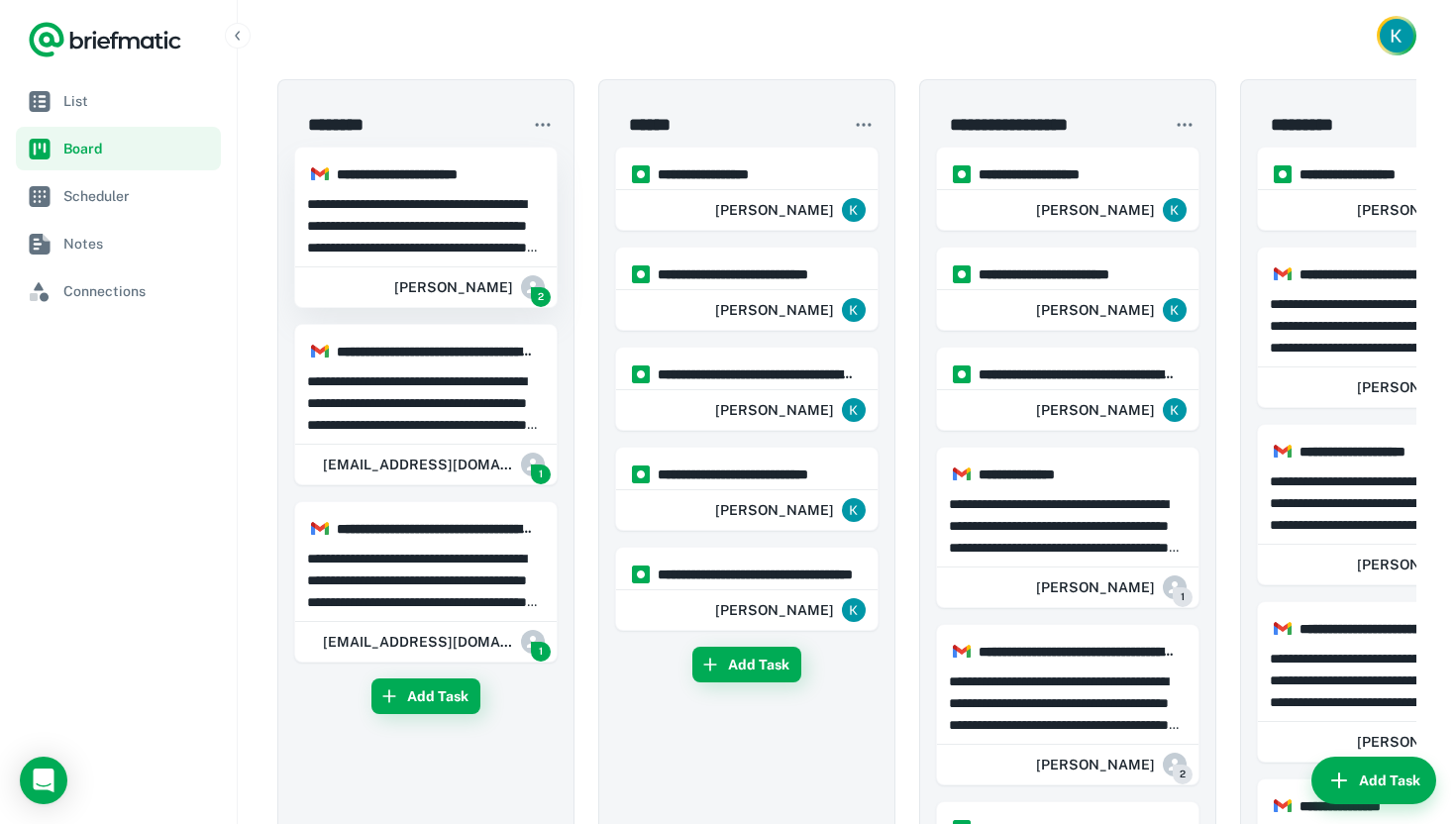 click on "**********" at bounding box center (426, 226) 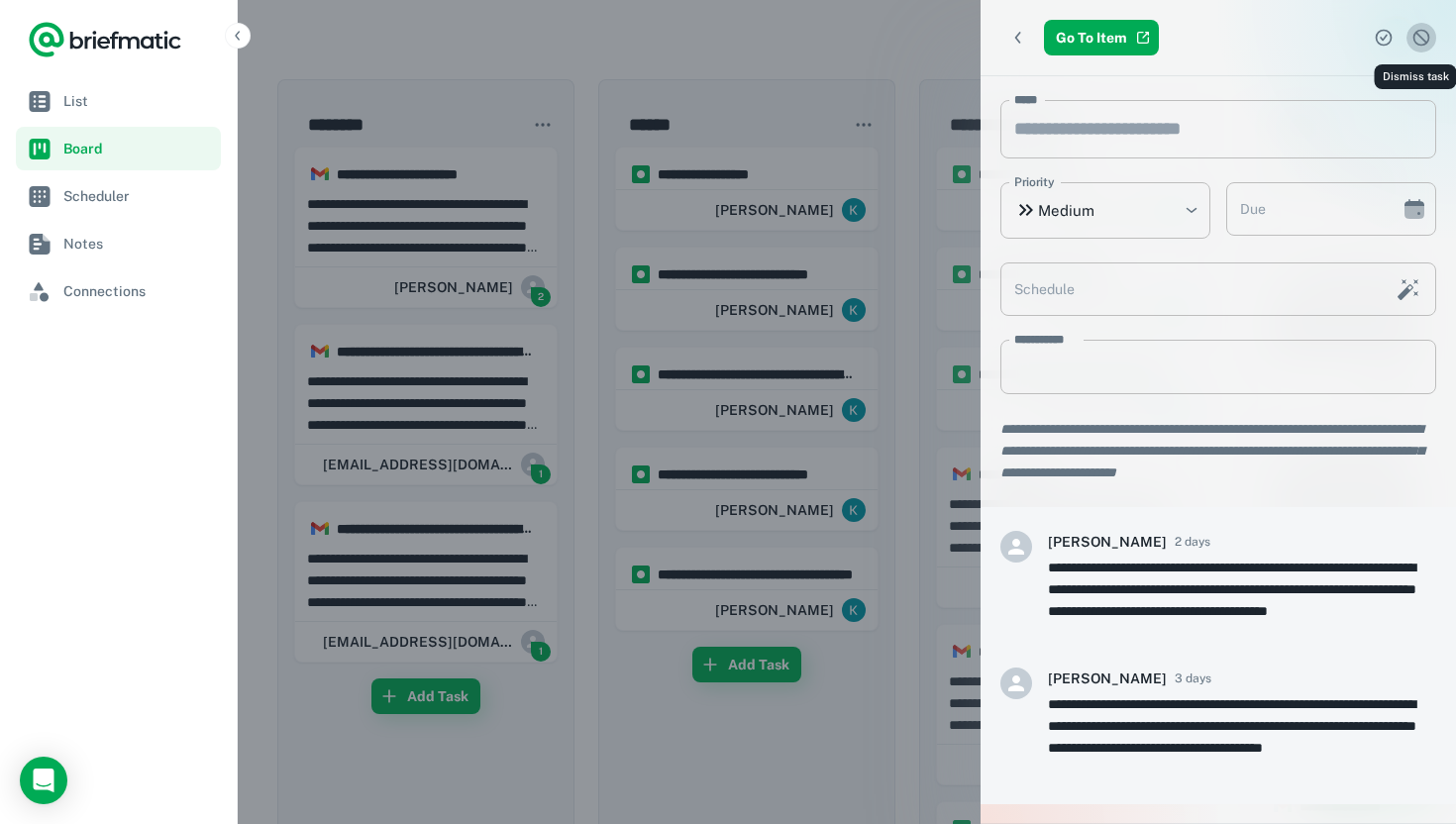 click 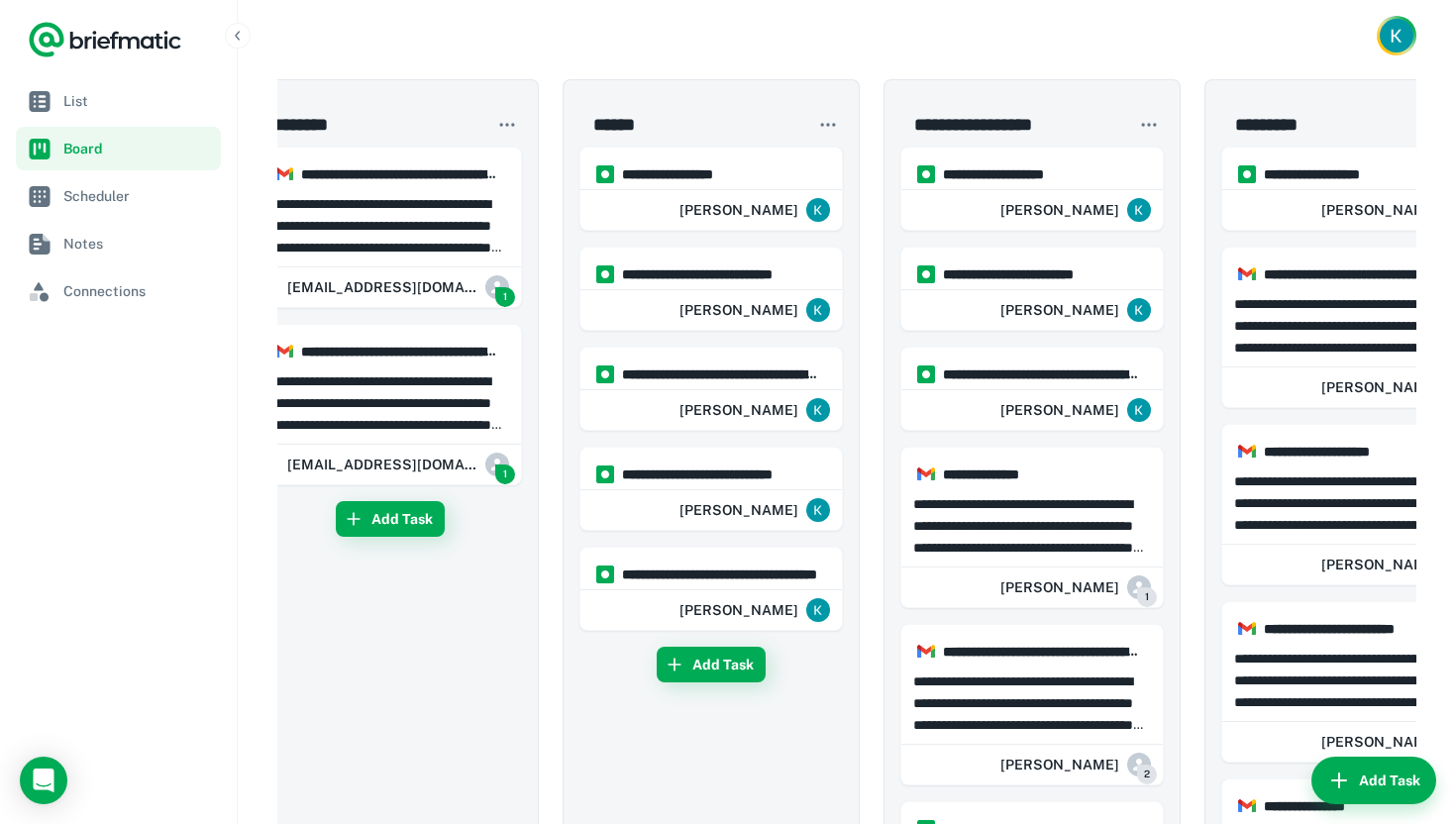 scroll, scrollTop: 0, scrollLeft: 52, axis: horizontal 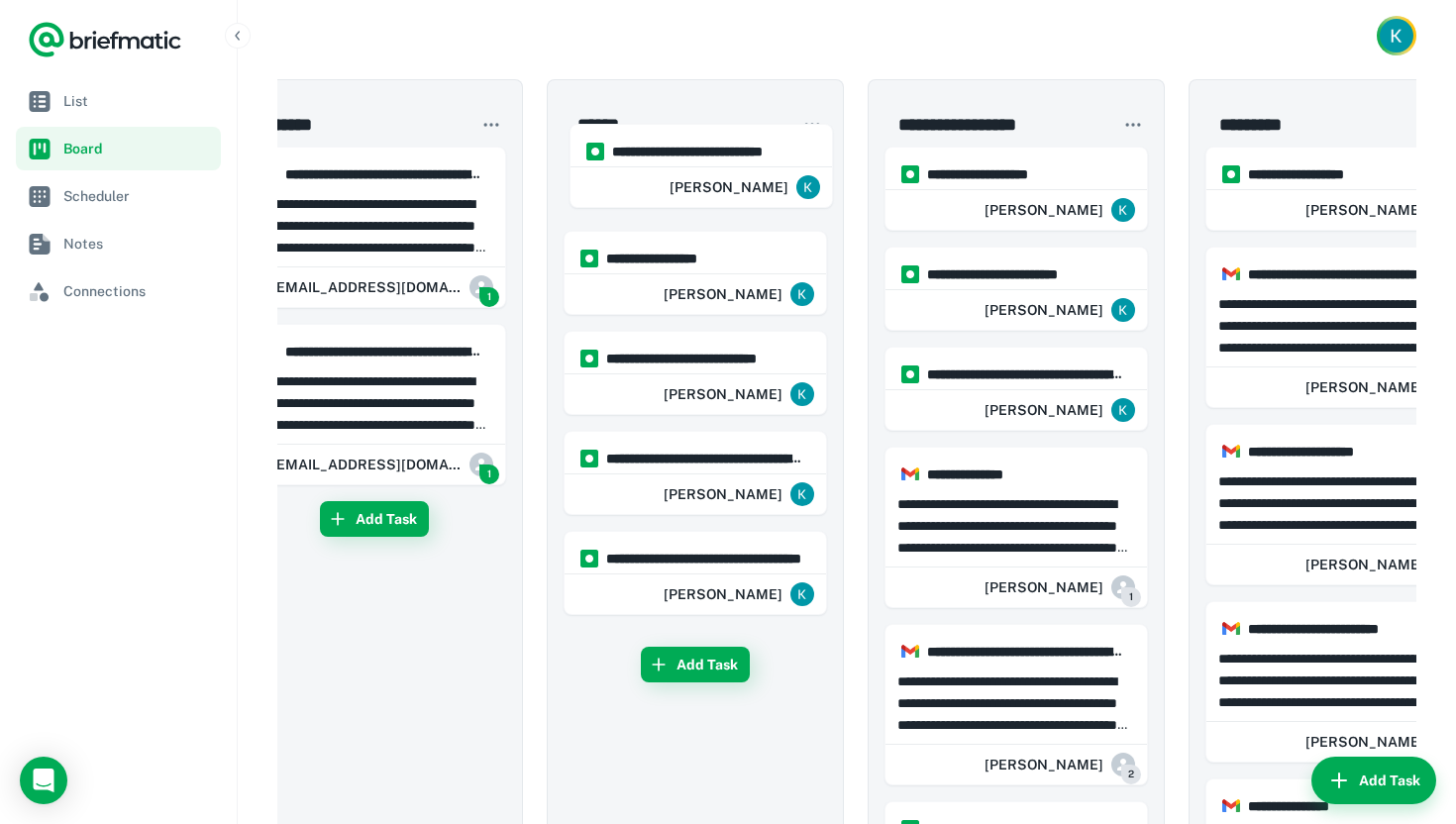 drag, startPoint x: 710, startPoint y: 492, endPoint x: 717, endPoint y: 159, distance: 333.0736 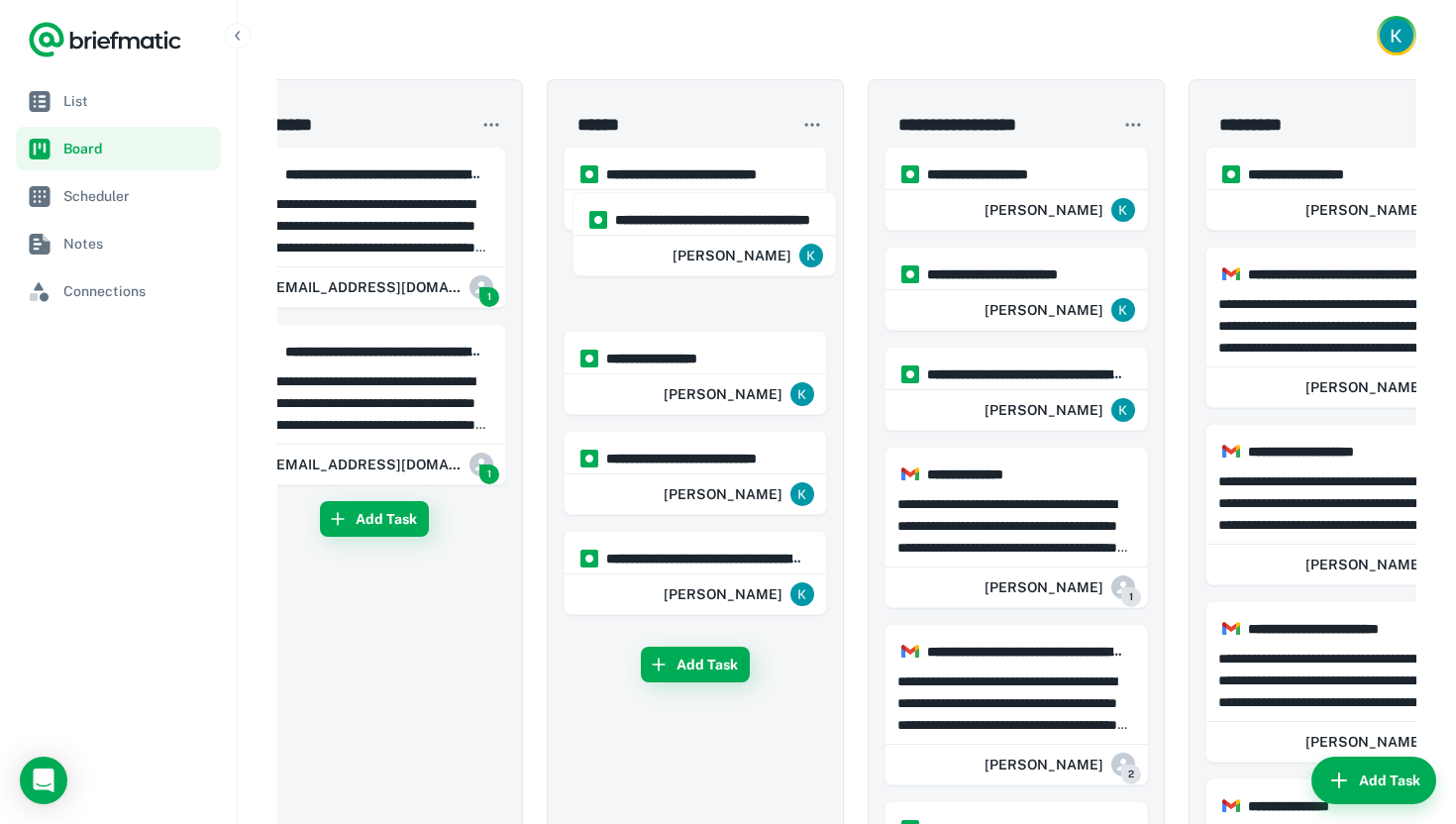 drag, startPoint x: 740, startPoint y: 591, endPoint x: 749, endPoint y: 223, distance: 368.11004 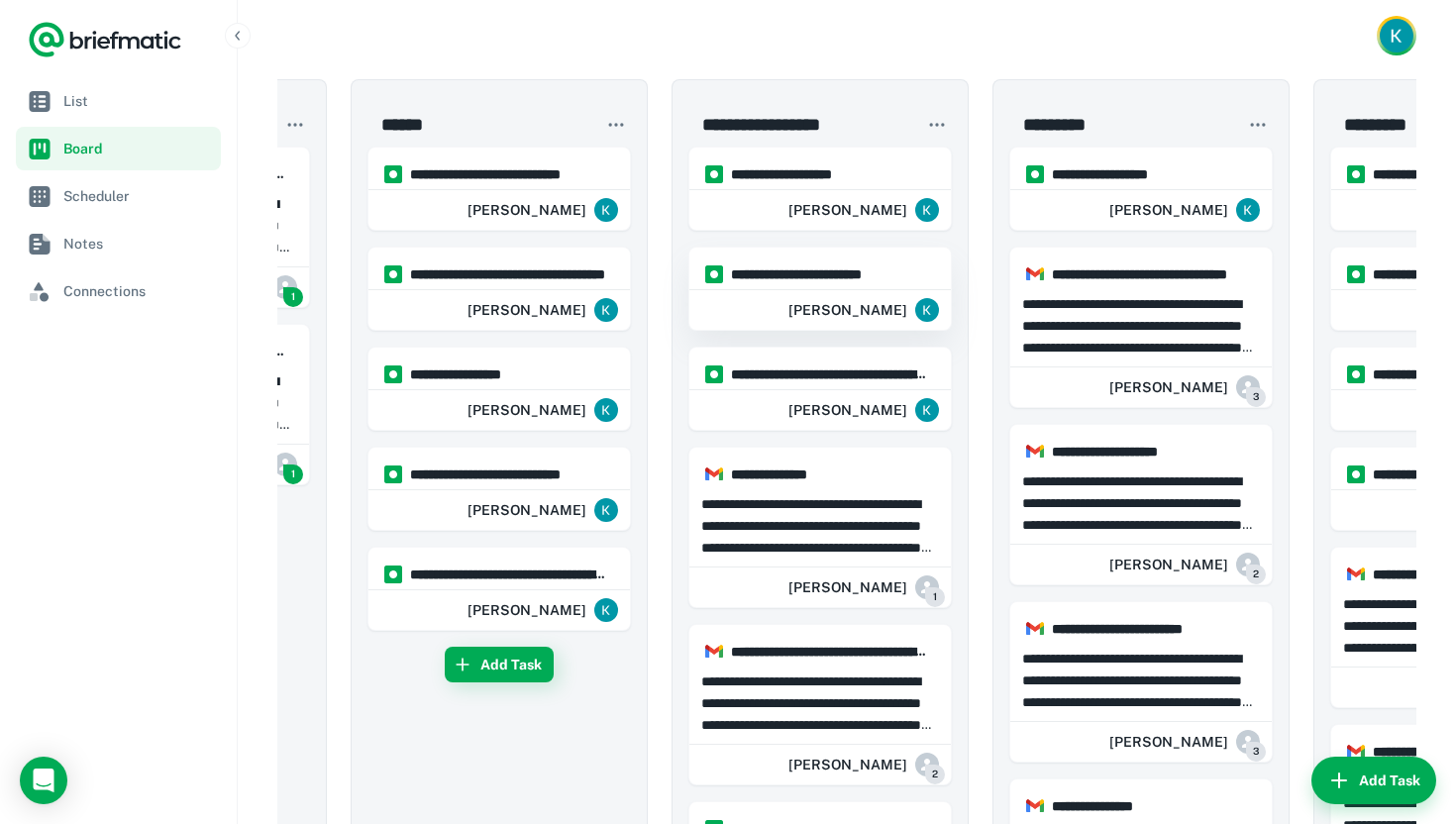scroll, scrollTop: 0, scrollLeft: 259, axis: horizontal 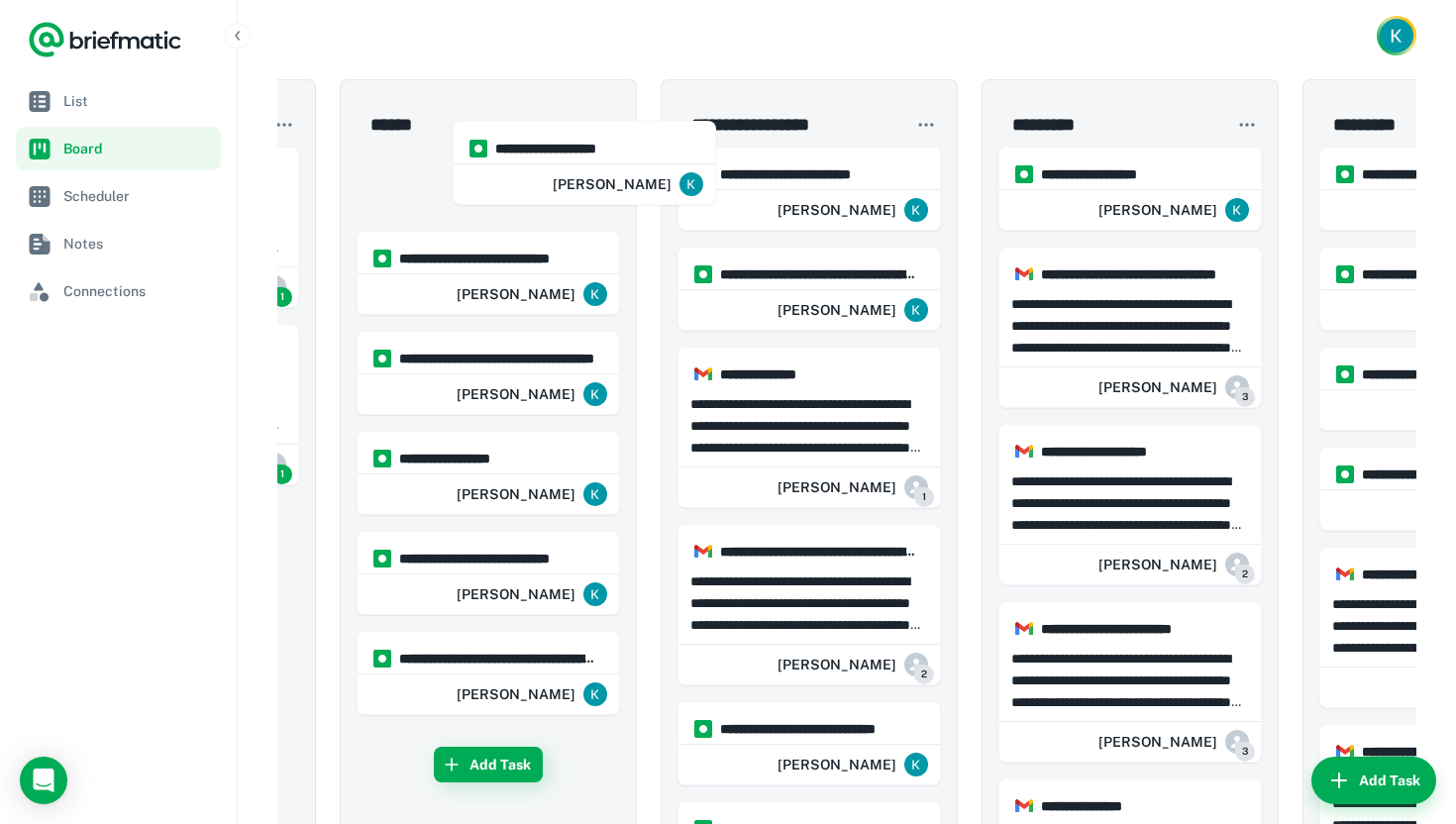 drag, startPoint x: 846, startPoint y: 176, endPoint x: 613, endPoint y: 151, distance: 234.33736 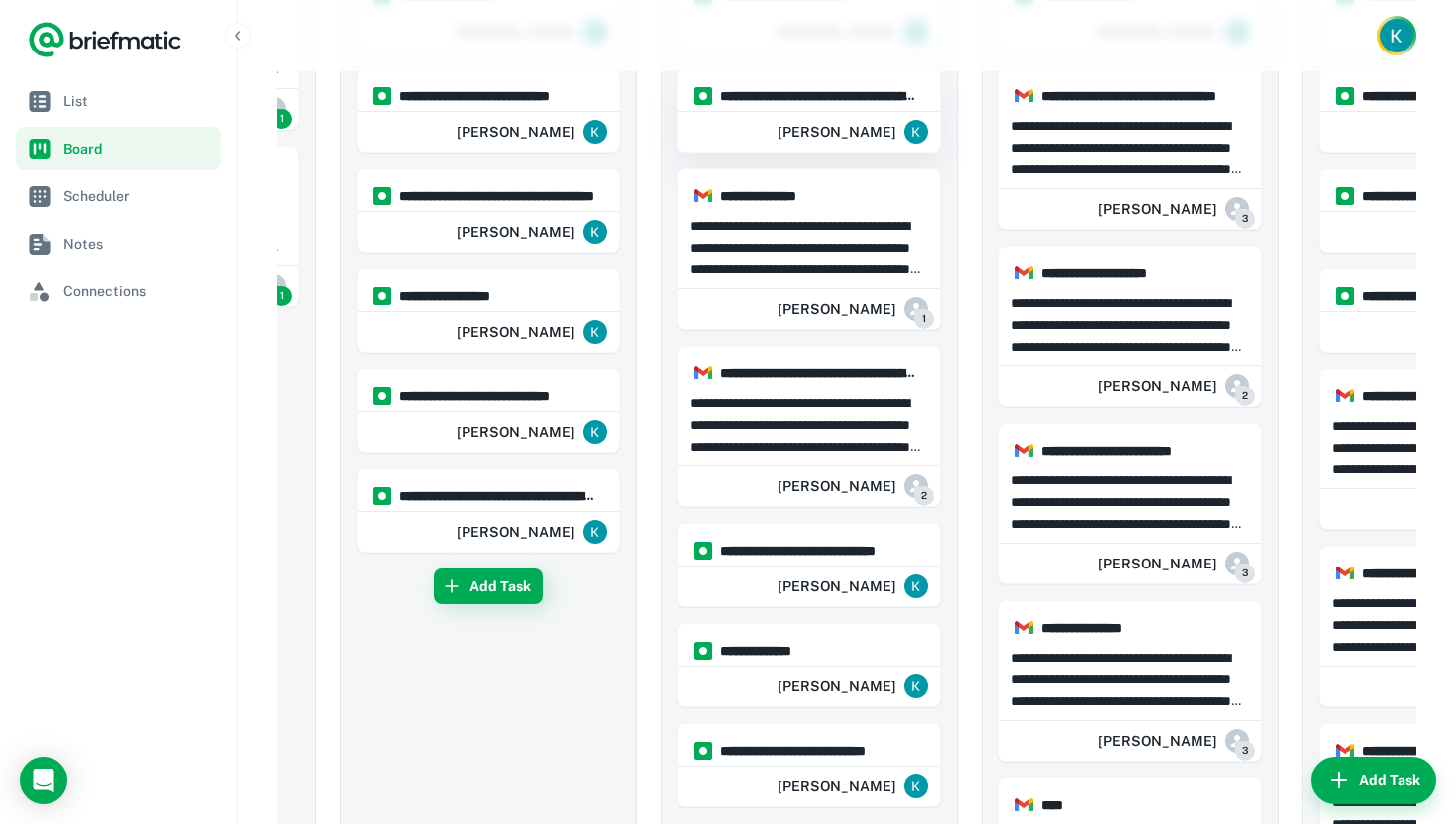 scroll, scrollTop: 181, scrollLeft: 0, axis: vertical 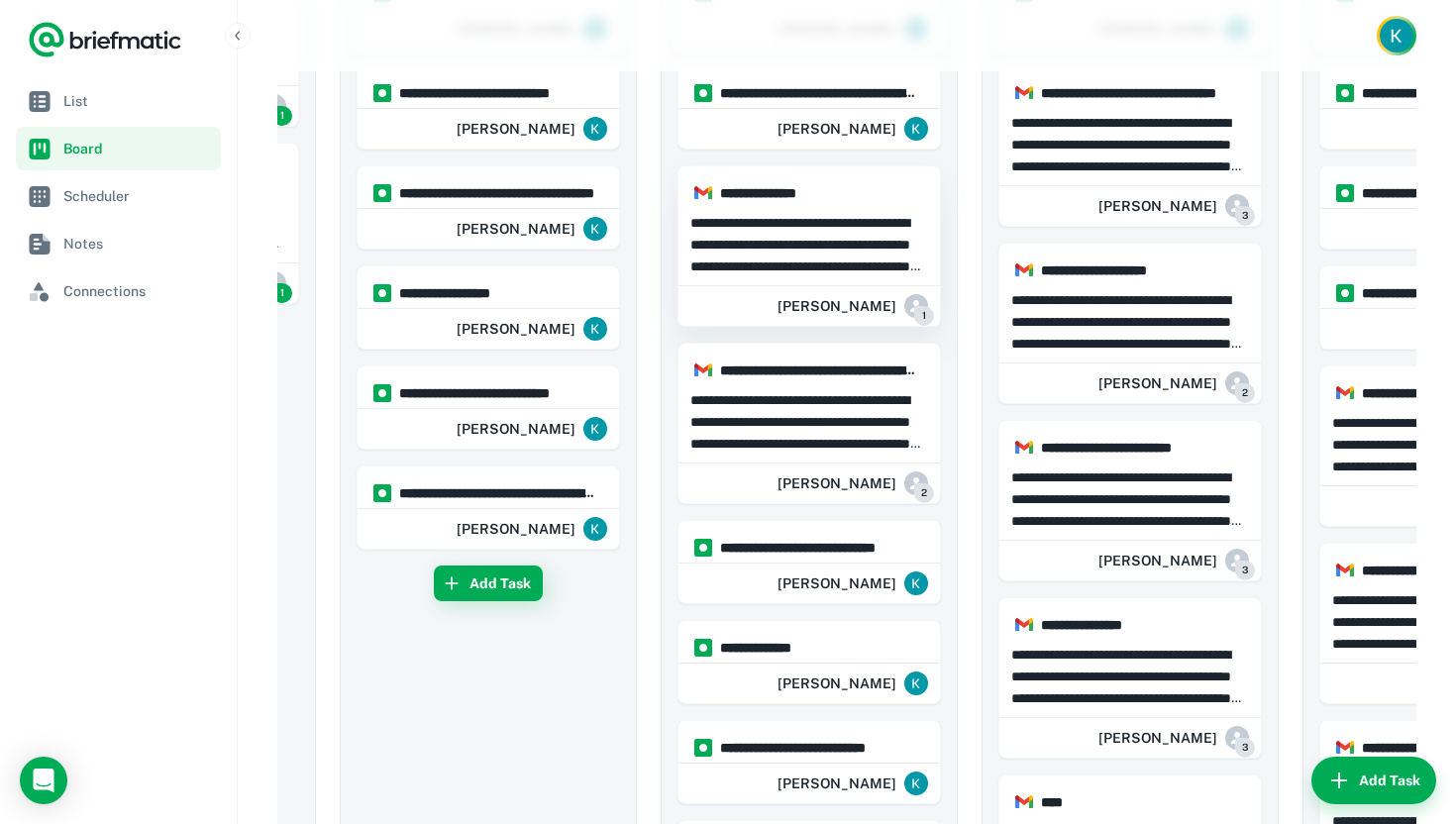 click on "**********" at bounding box center [809, 245] 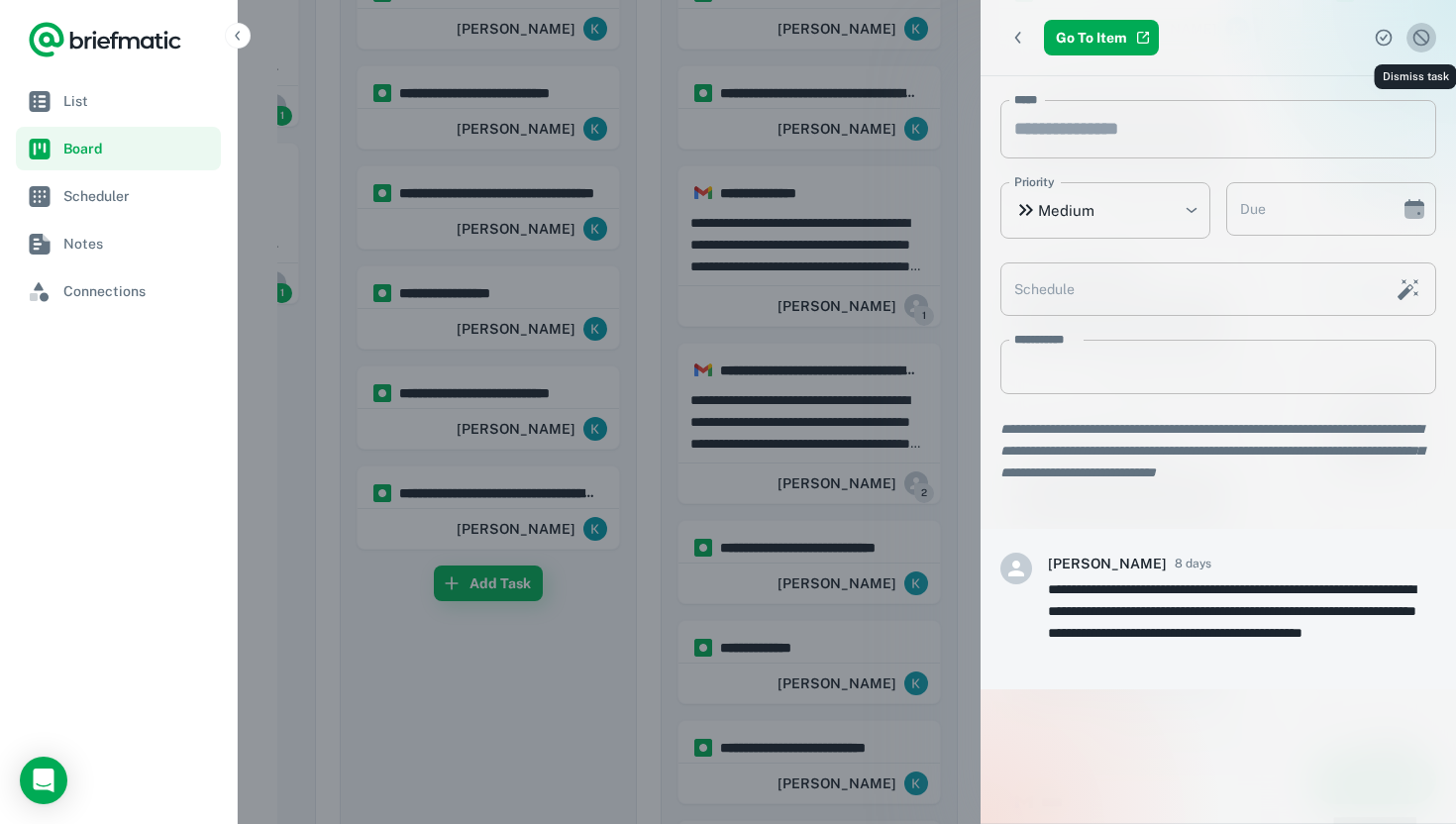 click 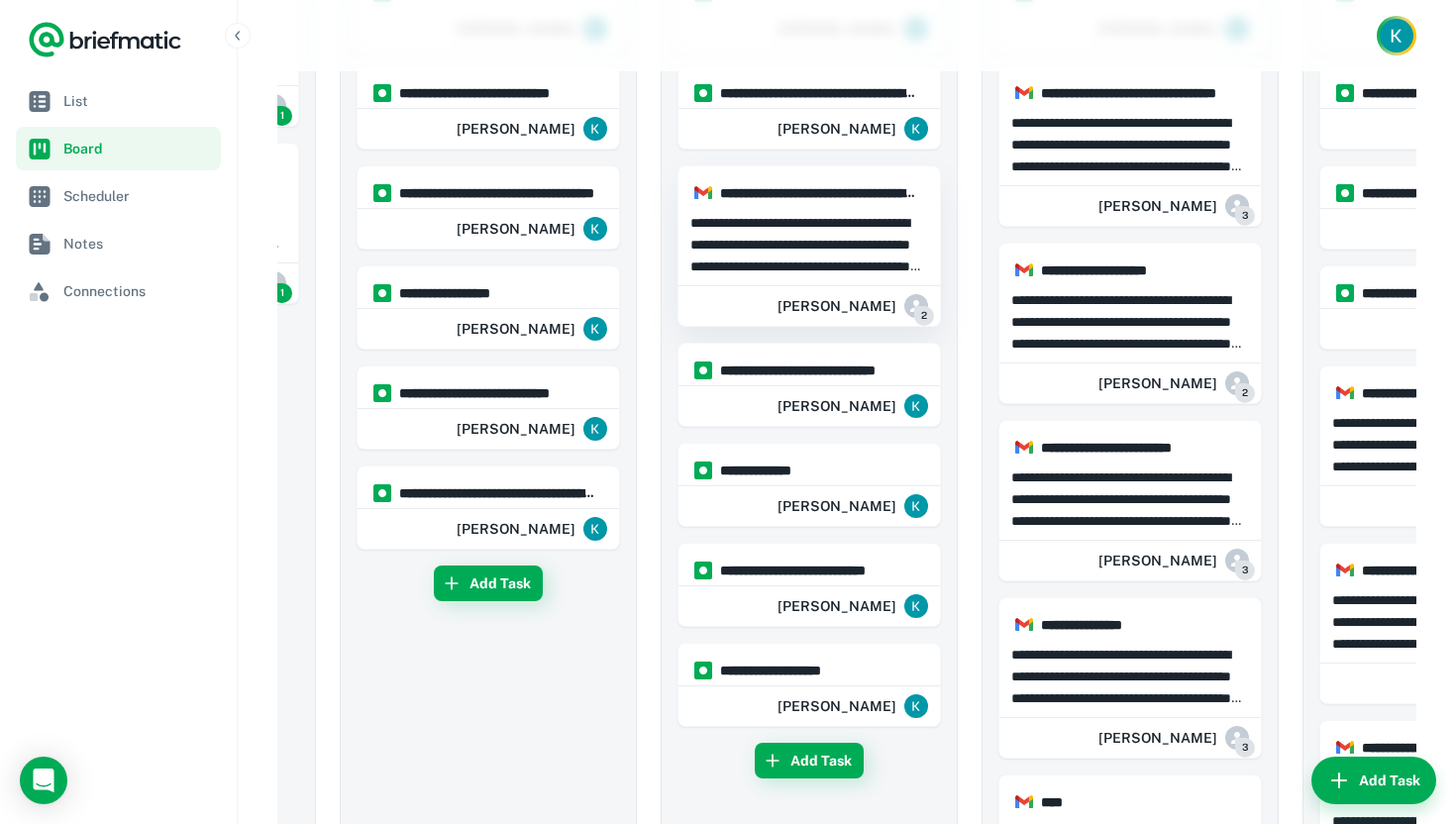 click on "**********" at bounding box center (809, 245) 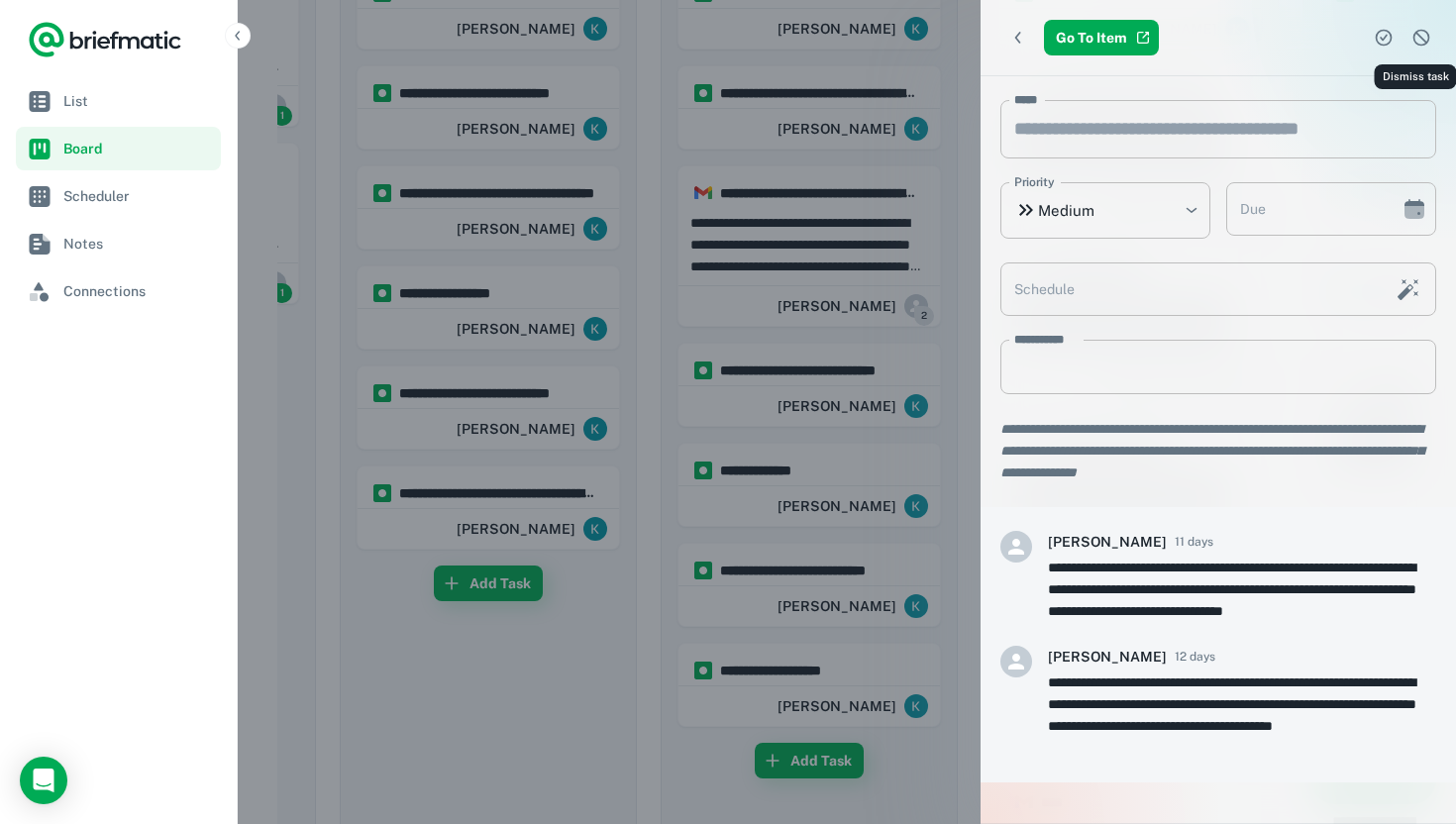 click at bounding box center [1421, 38] 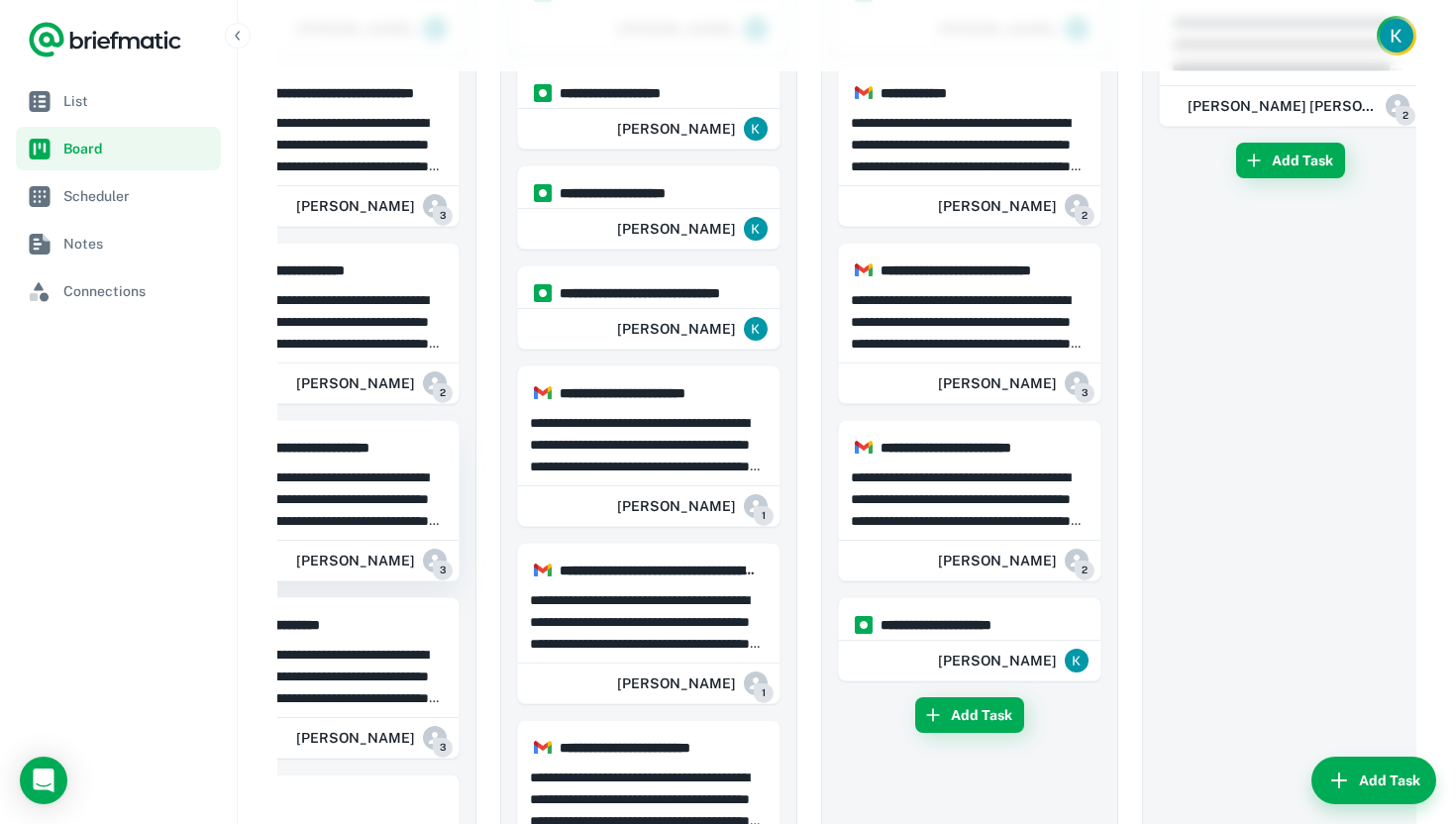 scroll, scrollTop: 0, scrollLeft: 1084, axis: horizontal 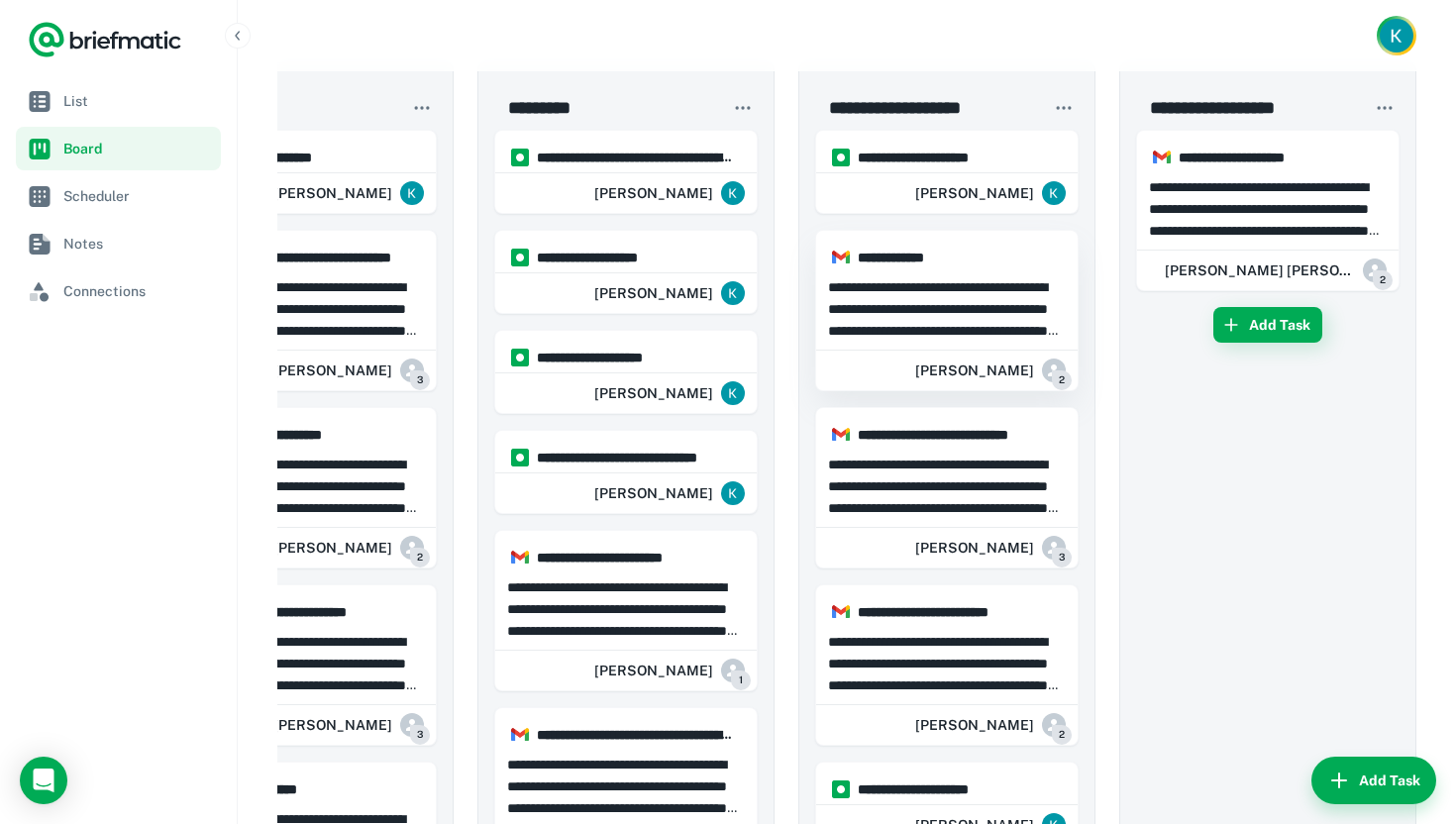 click on "**********" at bounding box center [947, 309] 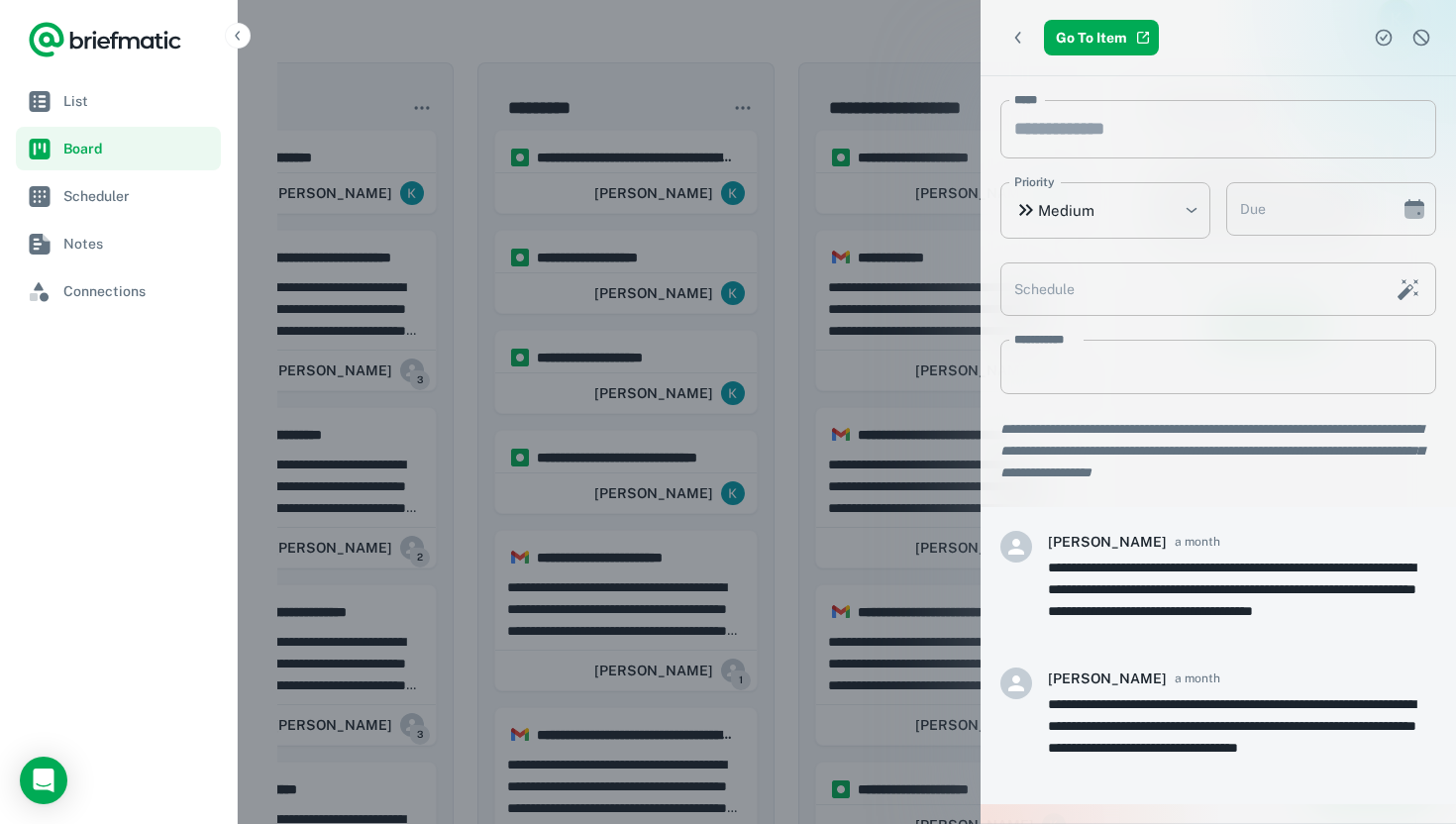 click on "Go To Item" at bounding box center (1218, 38) 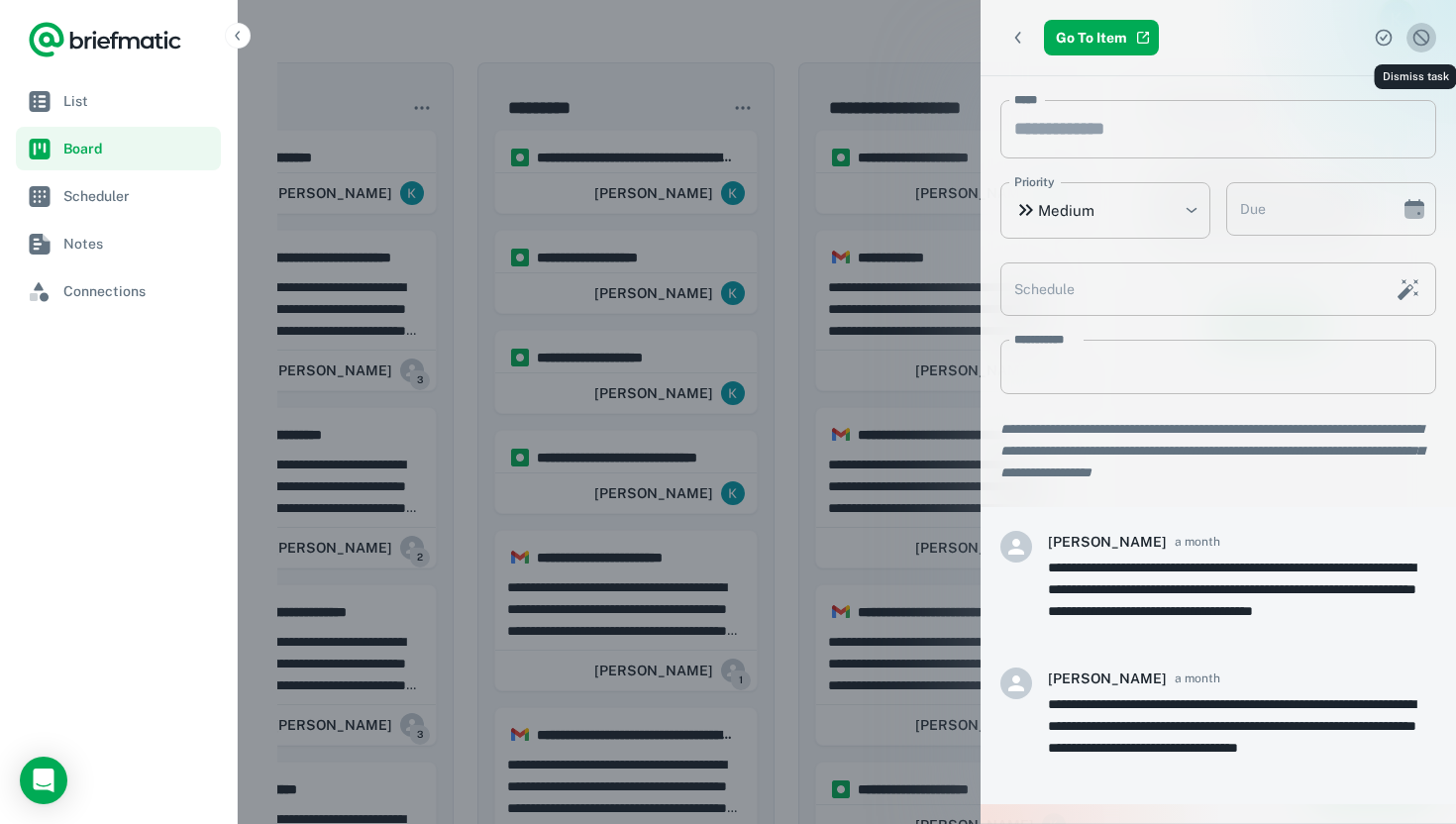 click 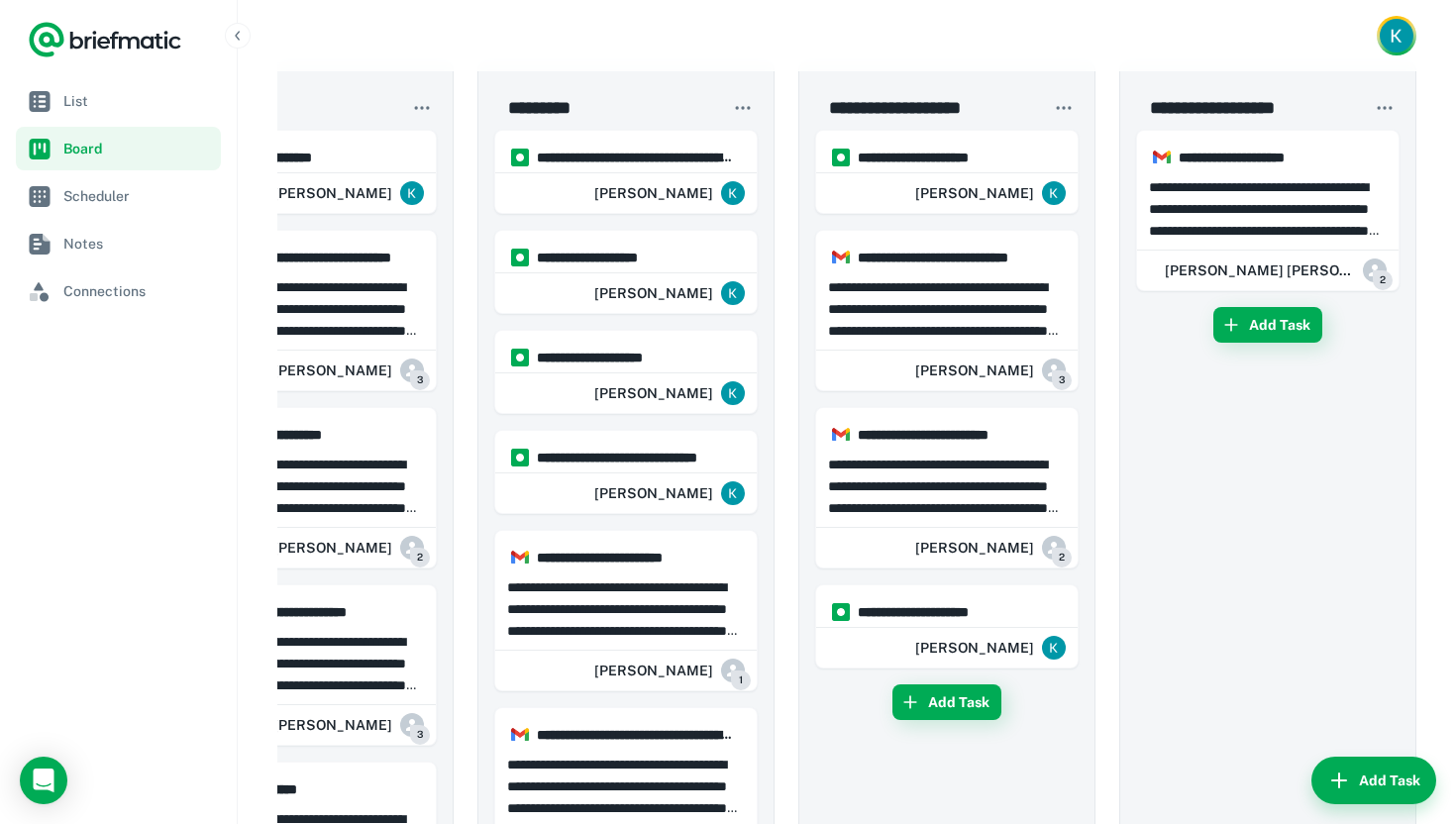click on "**********" at bounding box center [847, 1245] 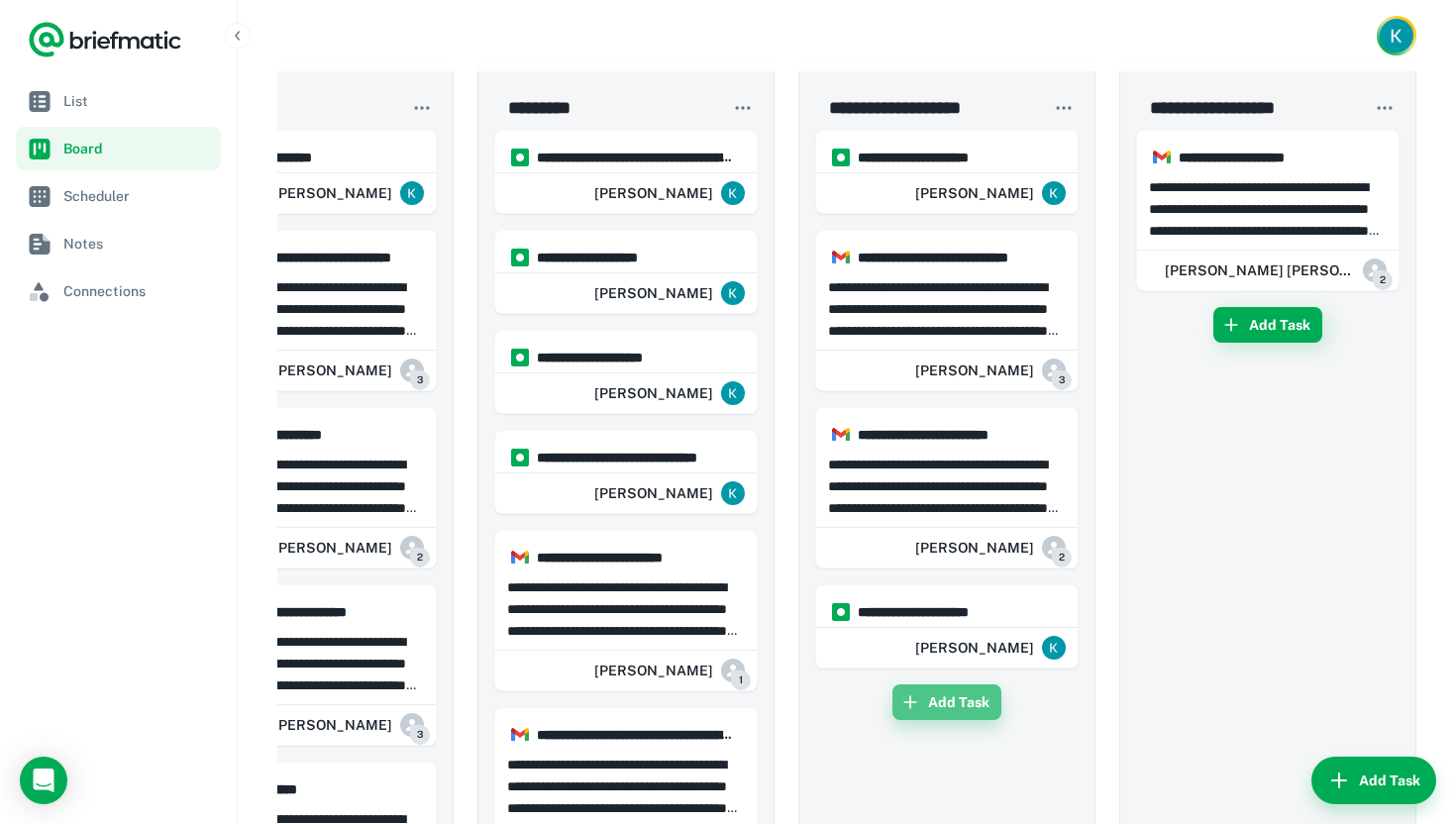 click on "Add Task" at bounding box center (947, 702) 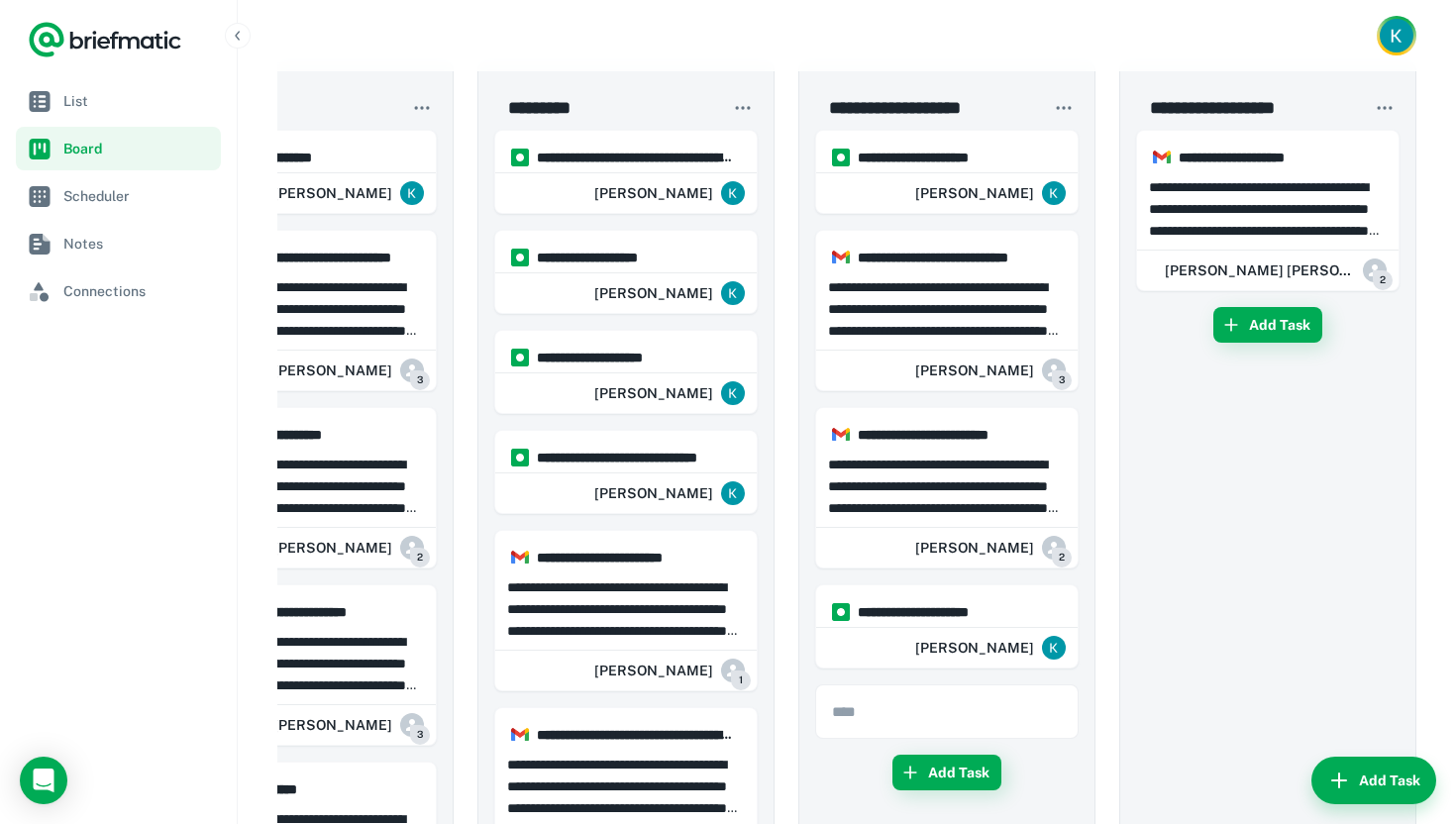 click on "**********" at bounding box center [847, 1245] 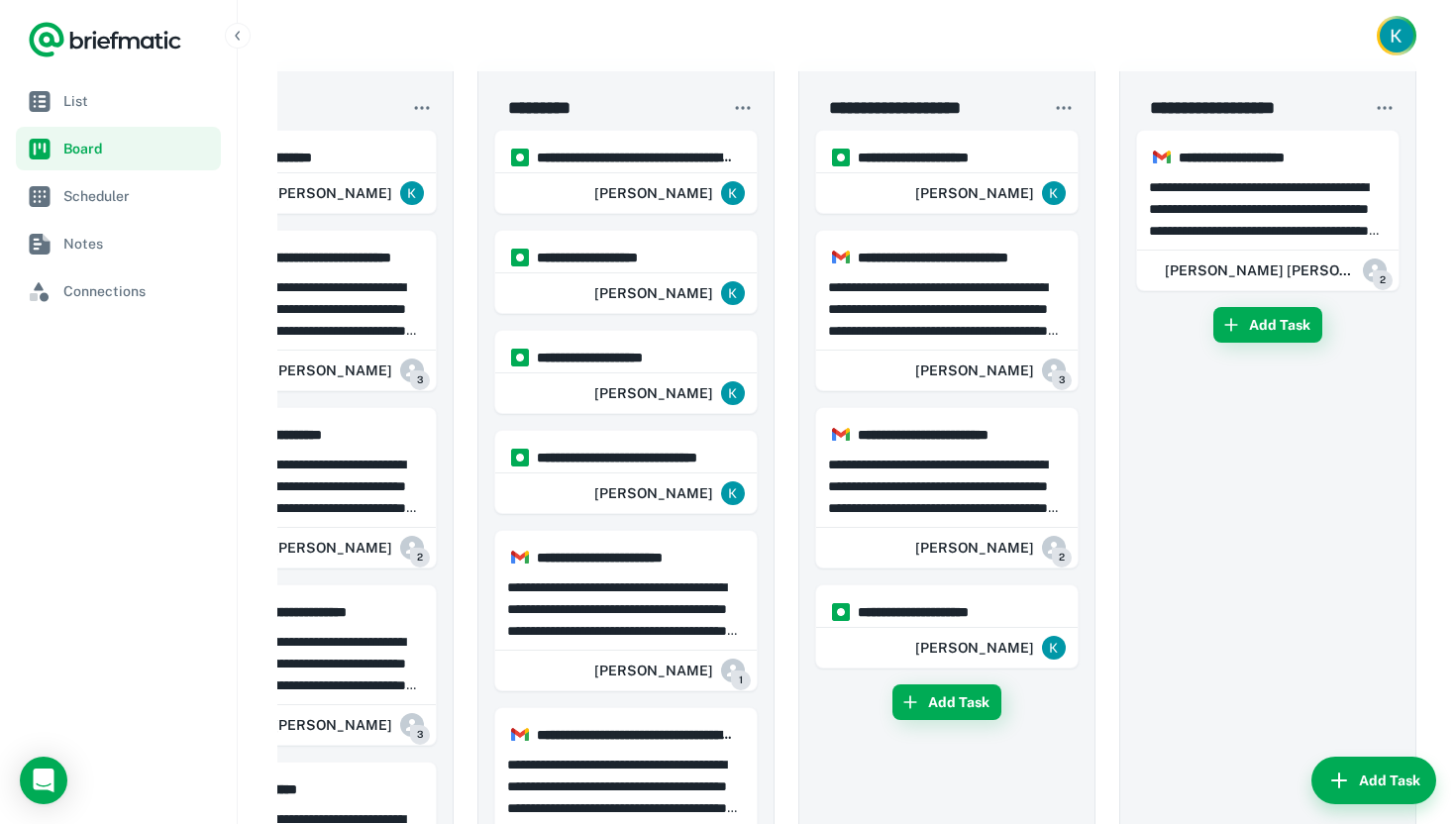scroll, scrollTop: 4, scrollLeft: 0, axis: vertical 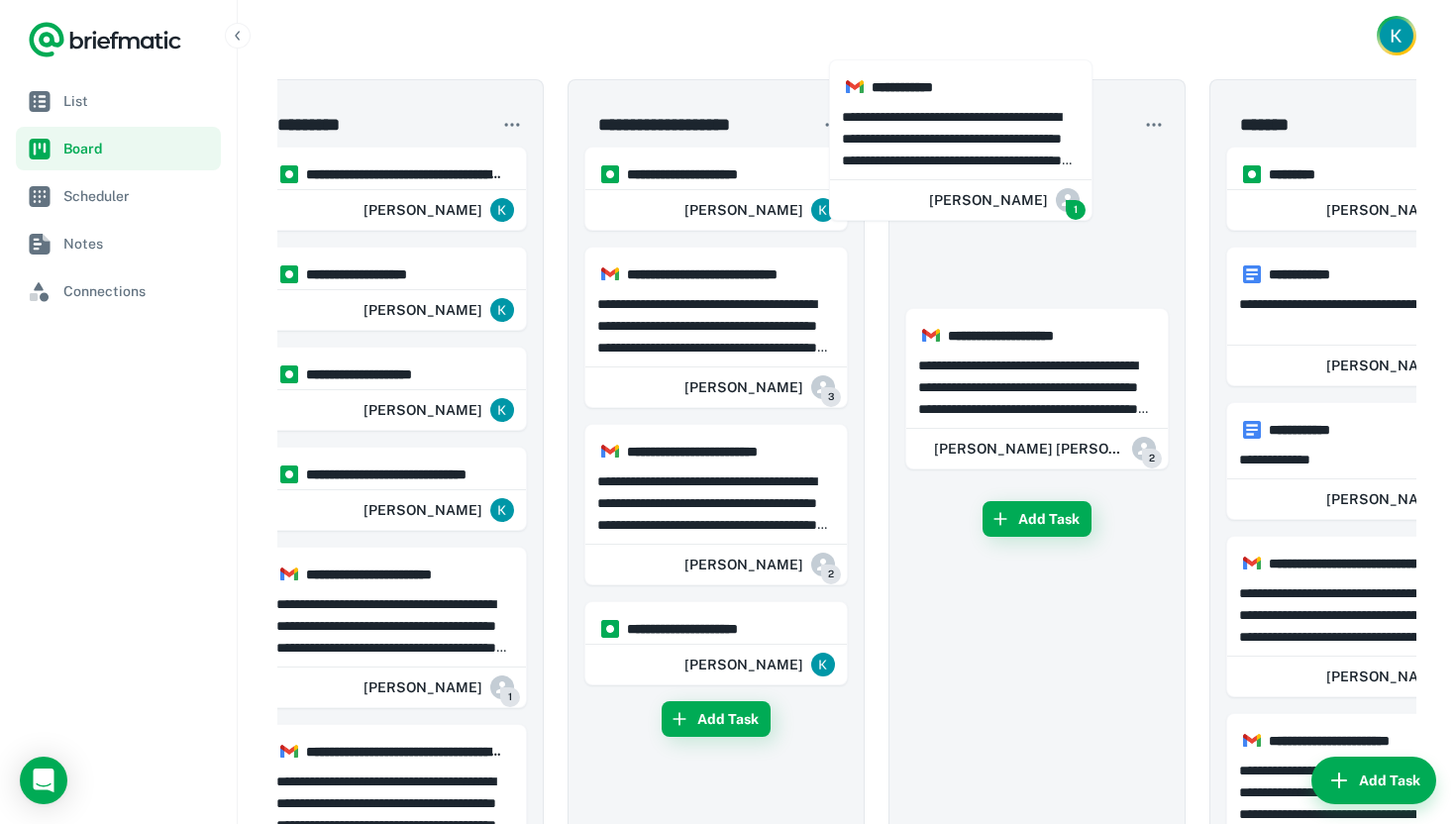 drag, startPoint x: 435, startPoint y: 454, endPoint x: 975, endPoint y: 102, distance: 644.596 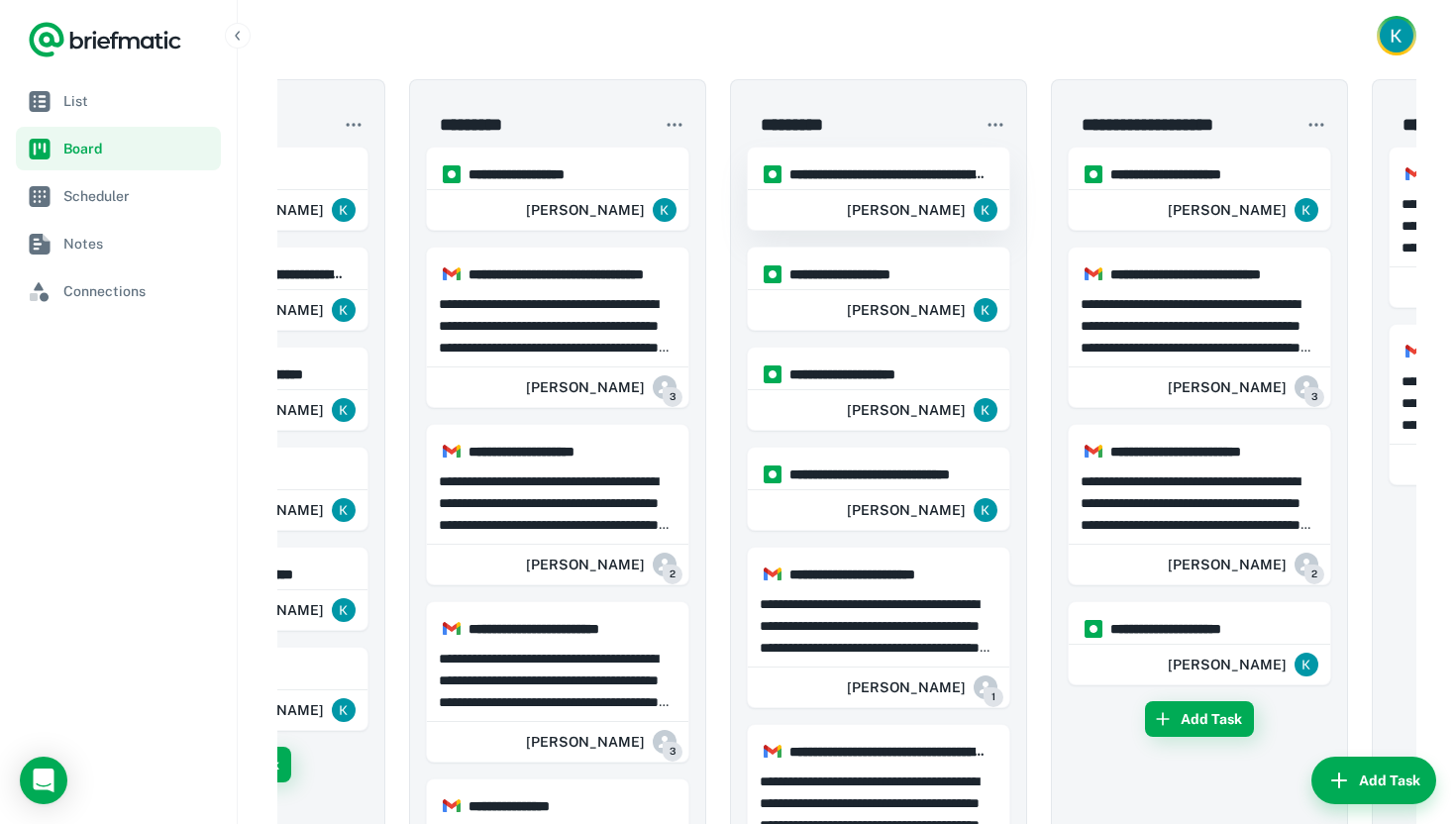 scroll, scrollTop: 0, scrollLeft: 0, axis: both 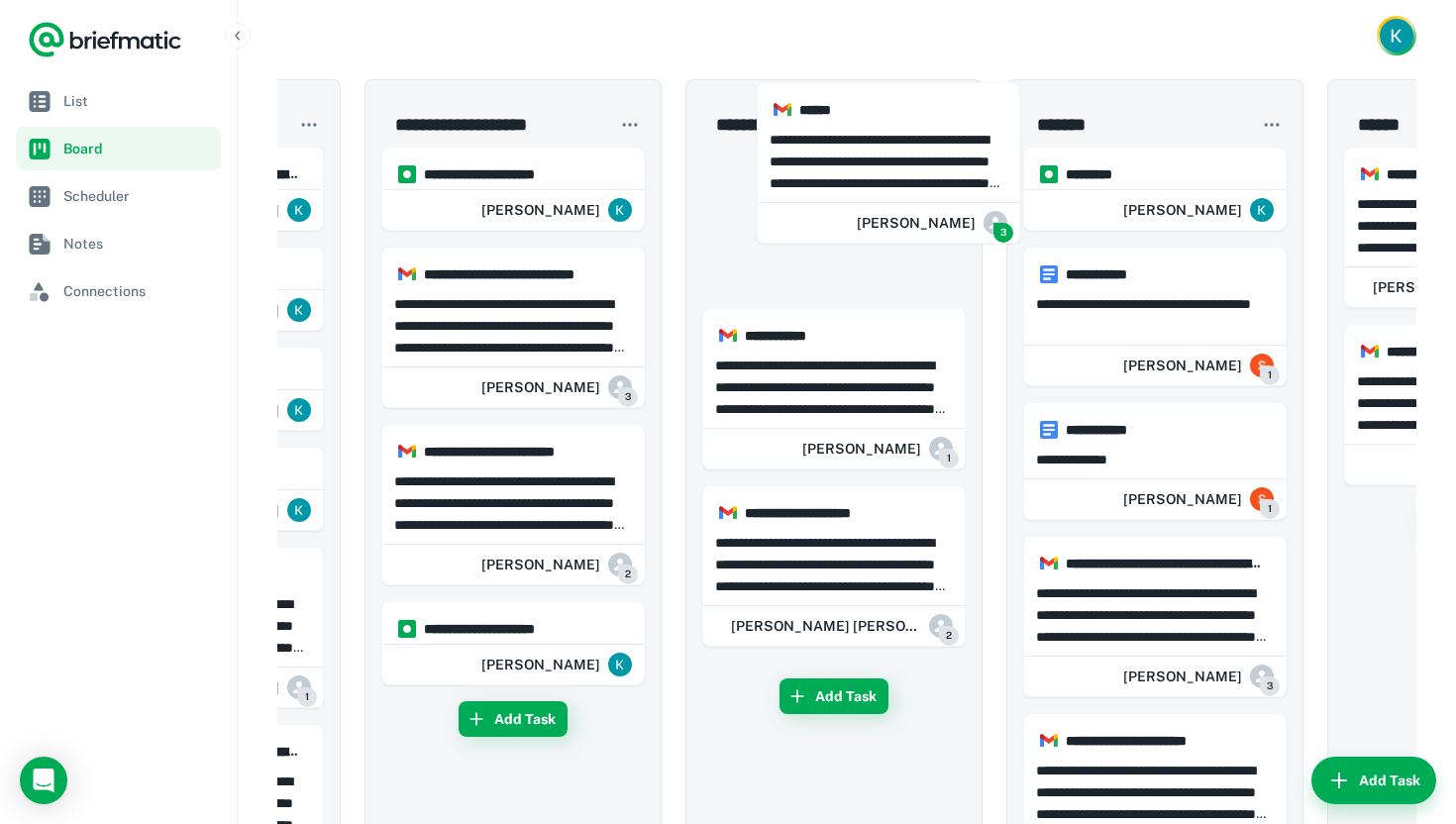 drag, startPoint x: 385, startPoint y: 568, endPoint x: 802, endPoint y: 177, distance: 571.638 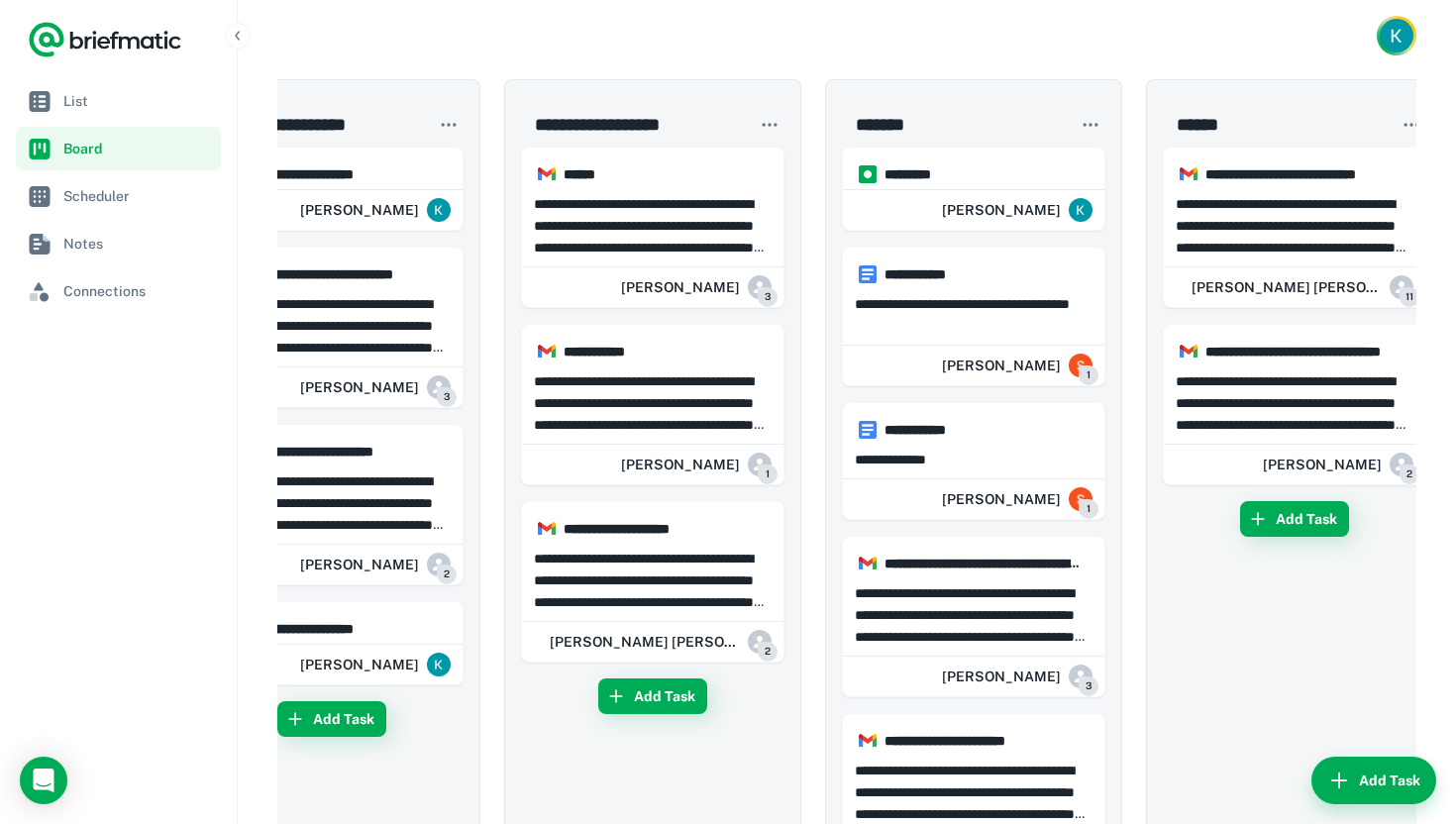 scroll, scrollTop: 0, scrollLeft: 1702, axis: horizontal 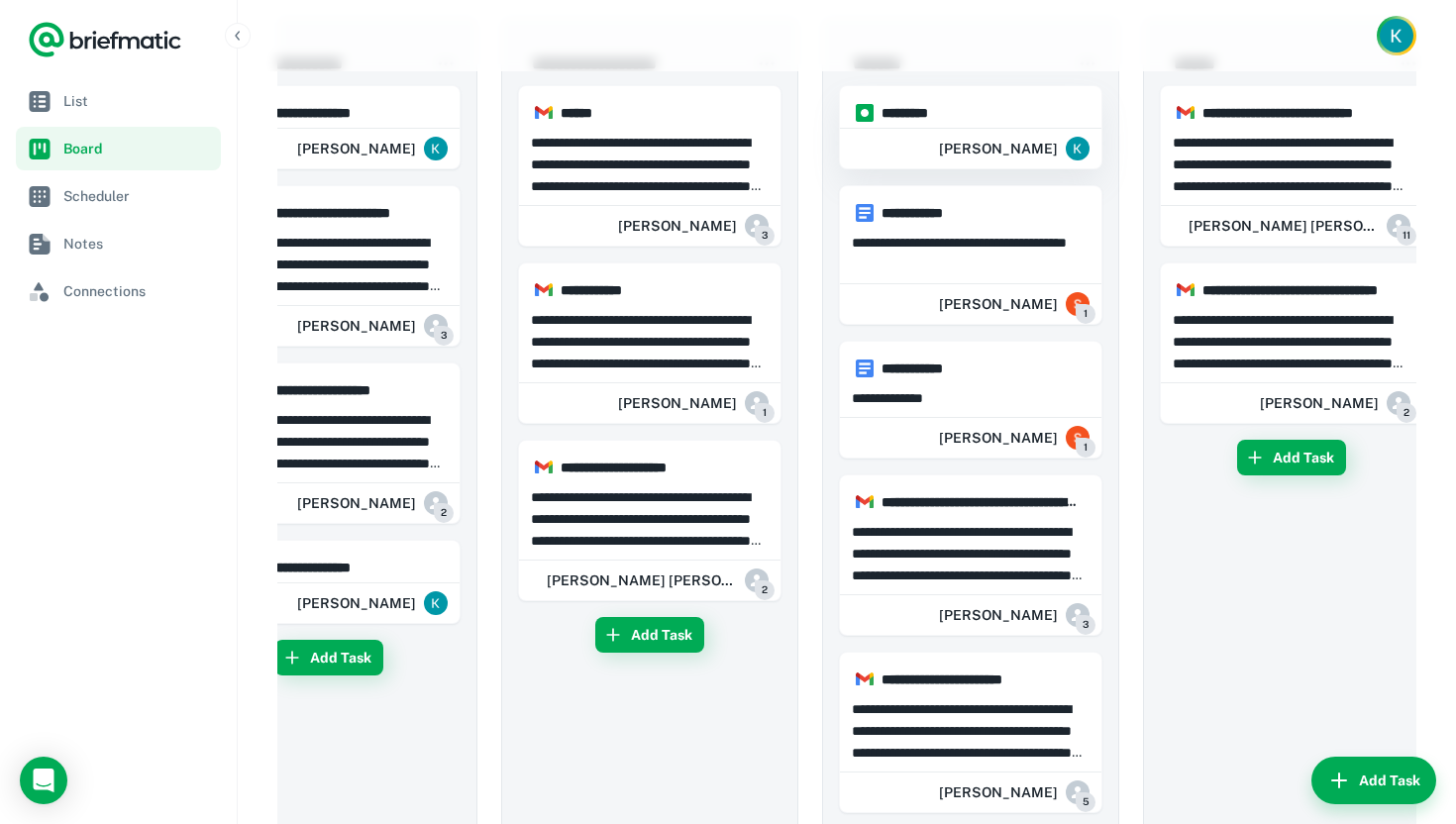 click on "*********" at bounding box center (980, 113) 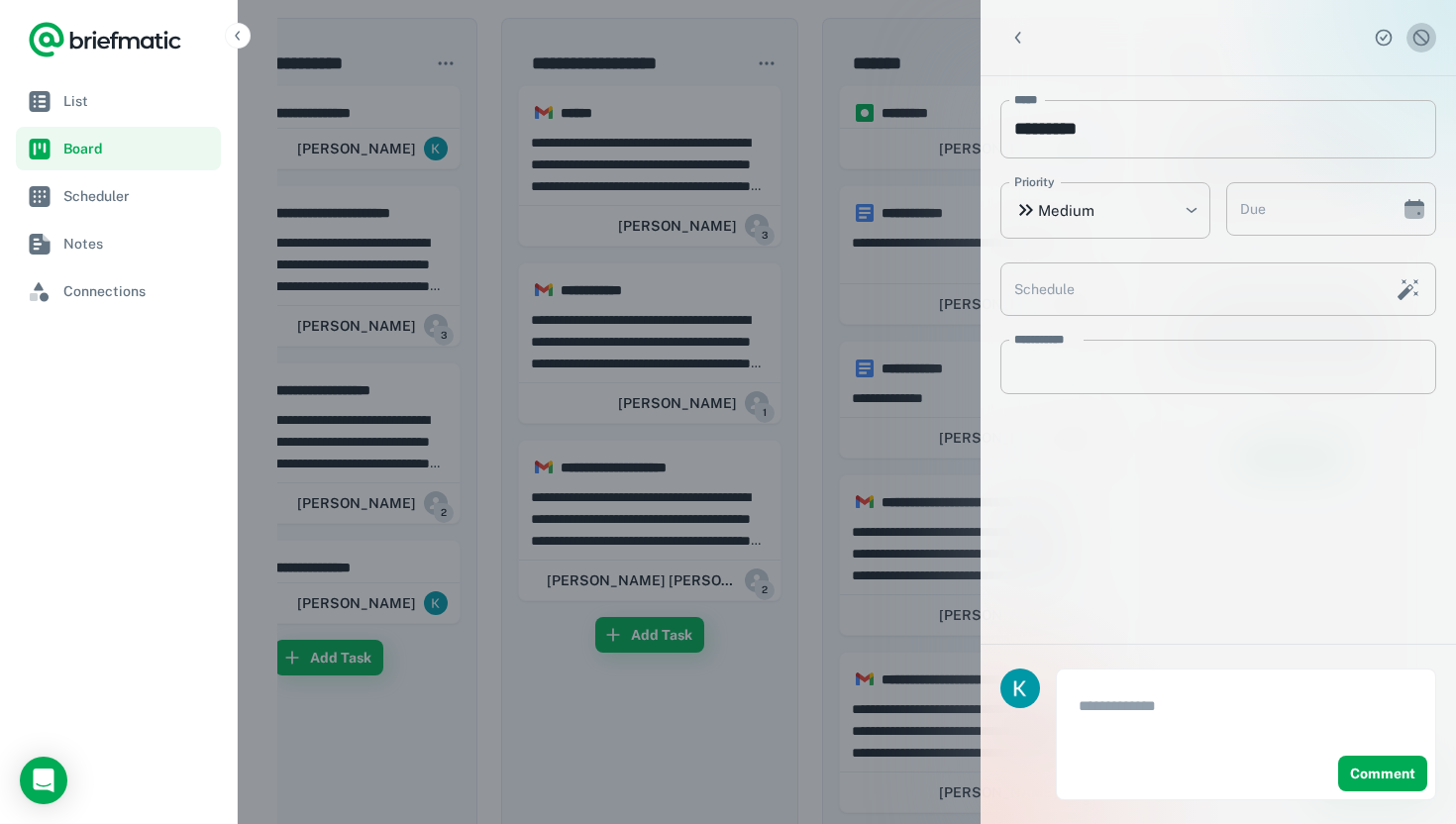 click at bounding box center (1421, 38) 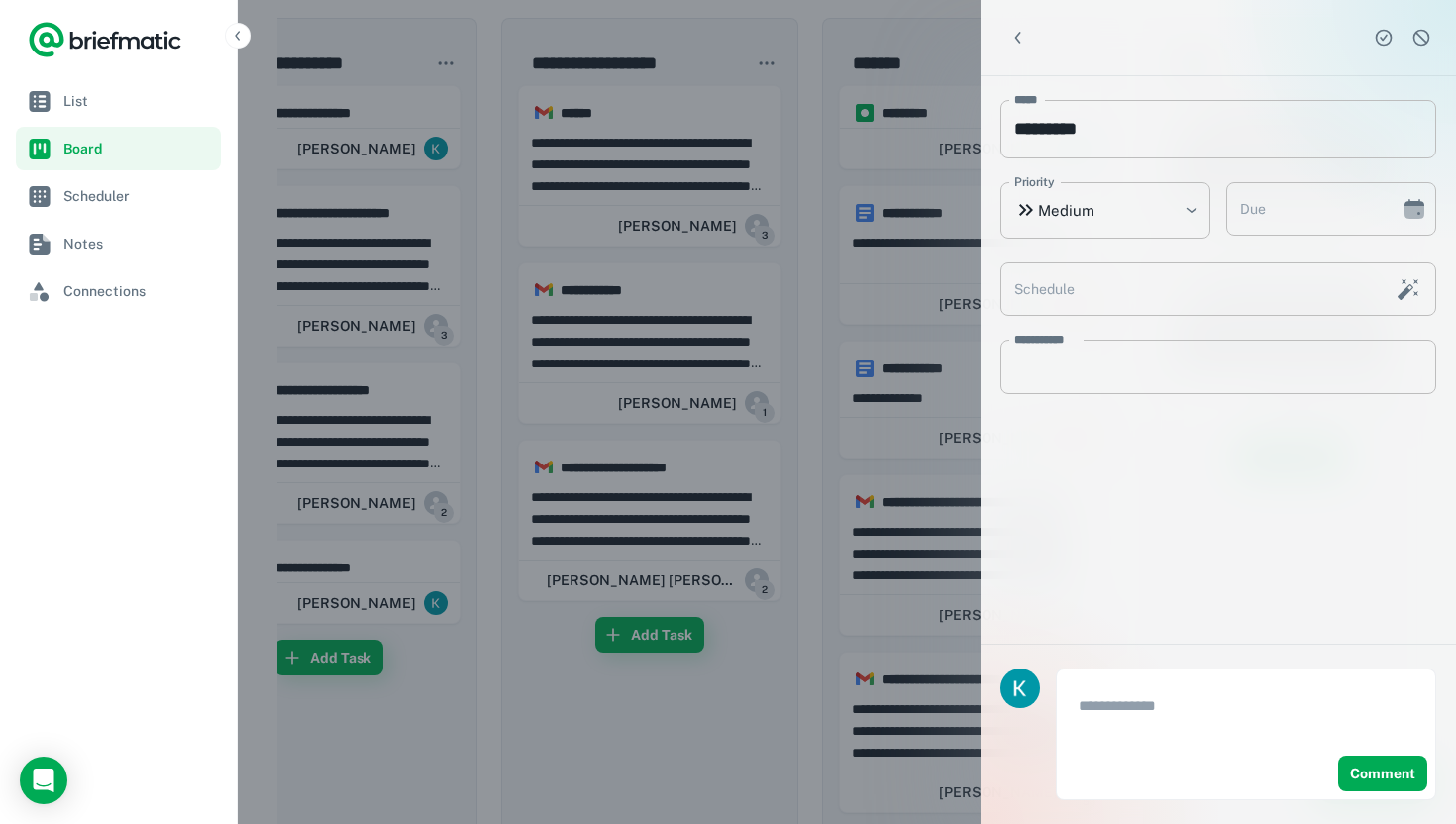 type 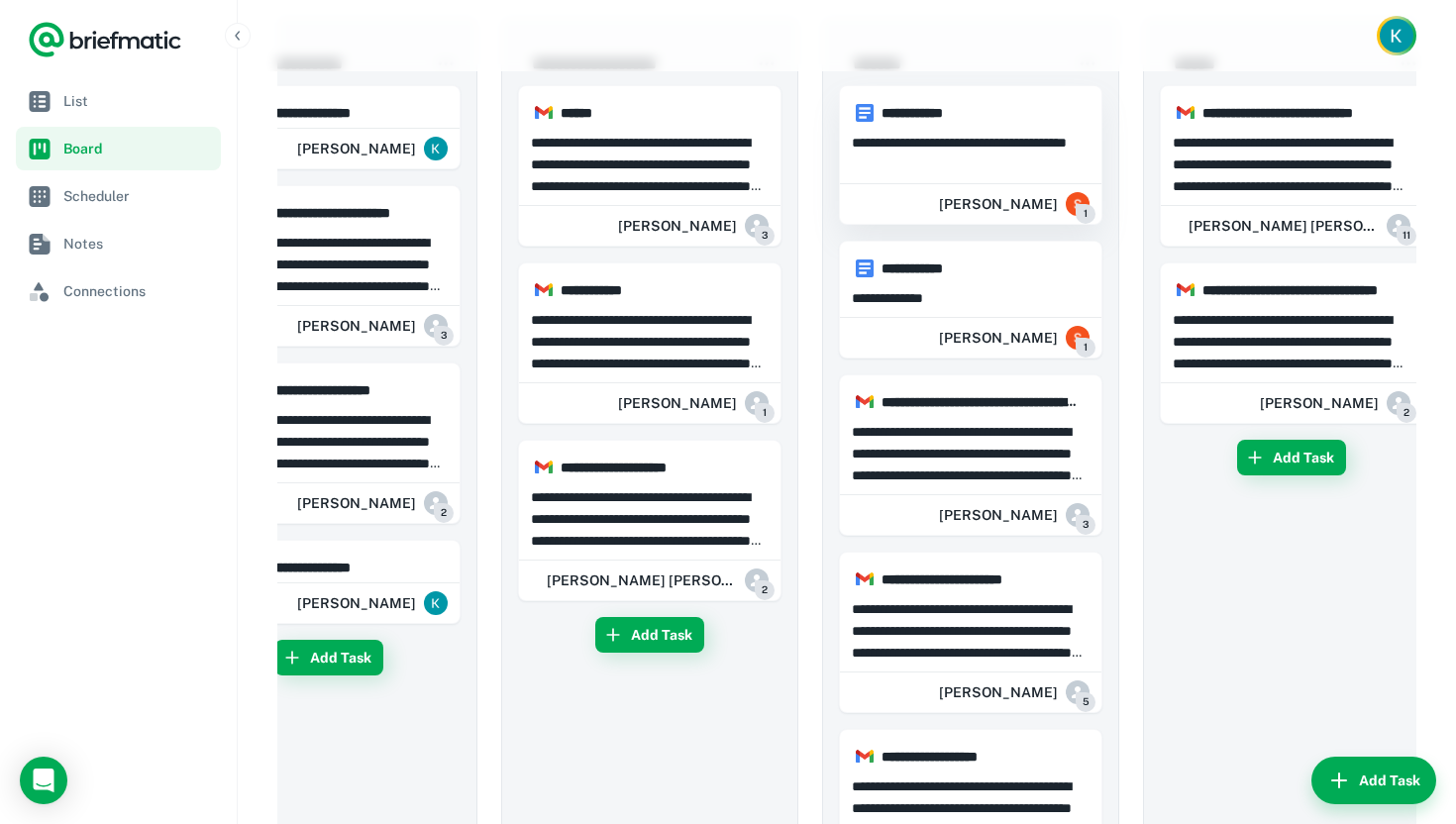 click on "**********" at bounding box center (971, 154) 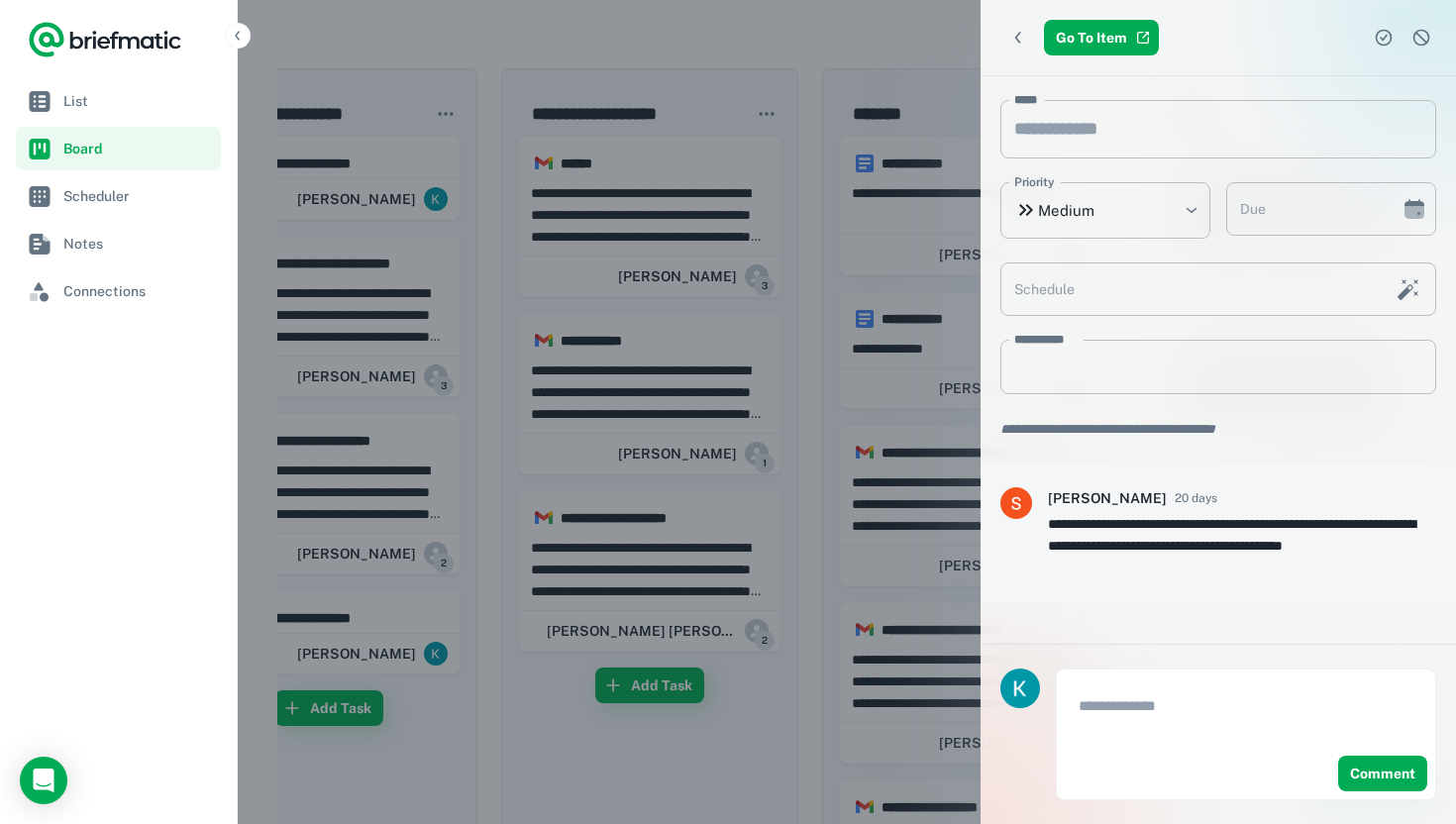 scroll, scrollTop: 0, scrollLeft: 0, axis: both 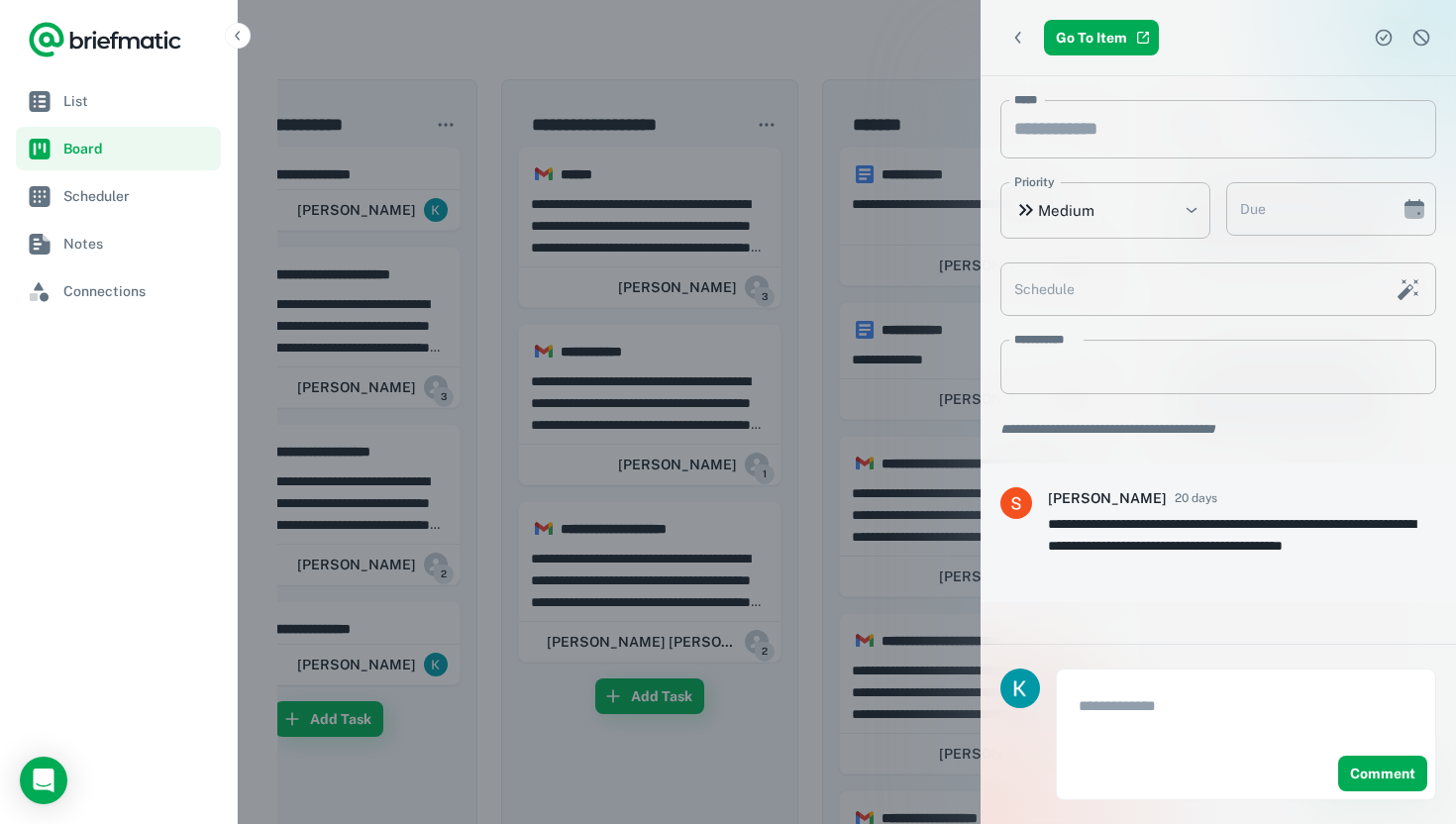 click 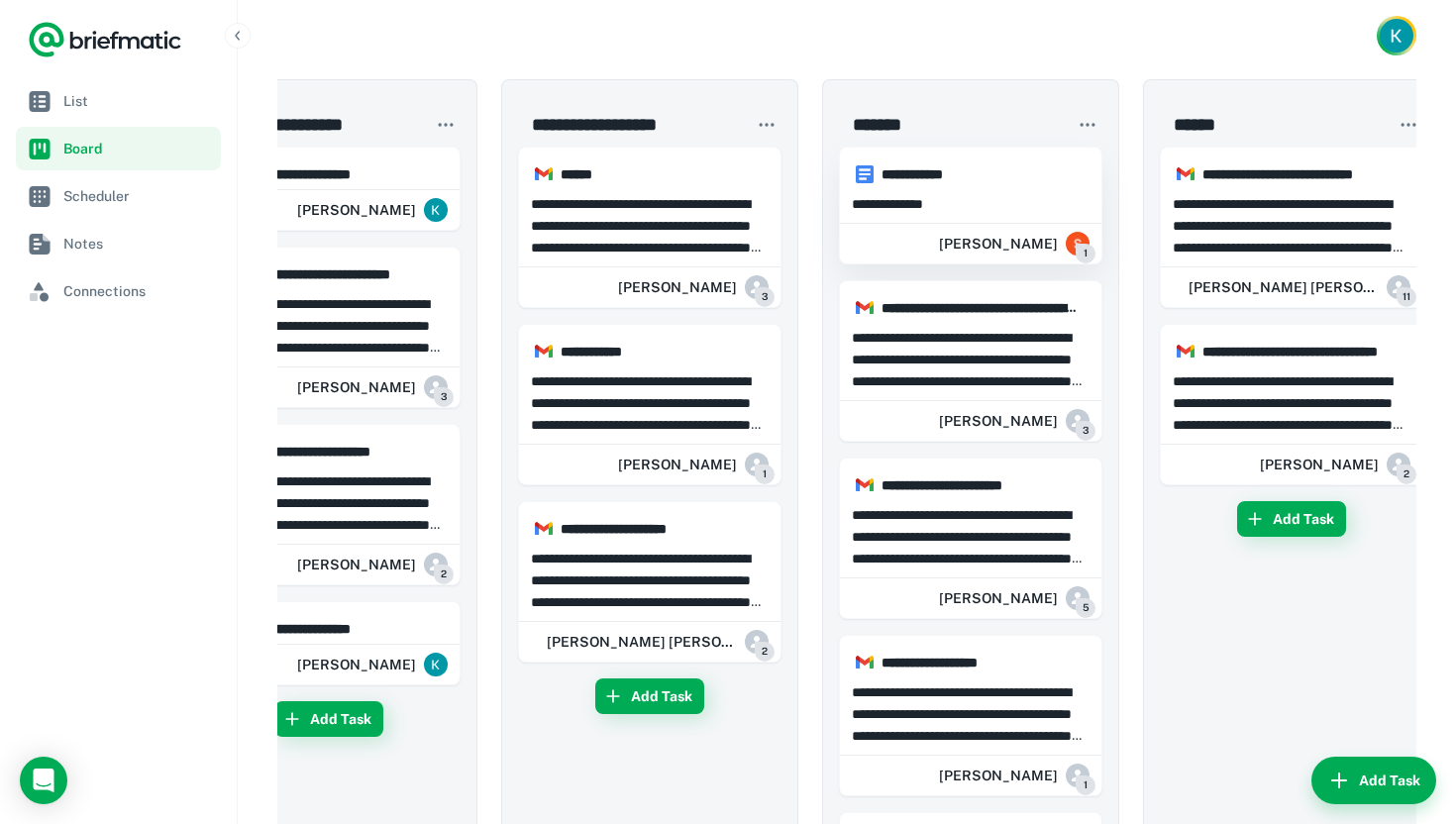 click on "**********" at bounding box center [971, 204] 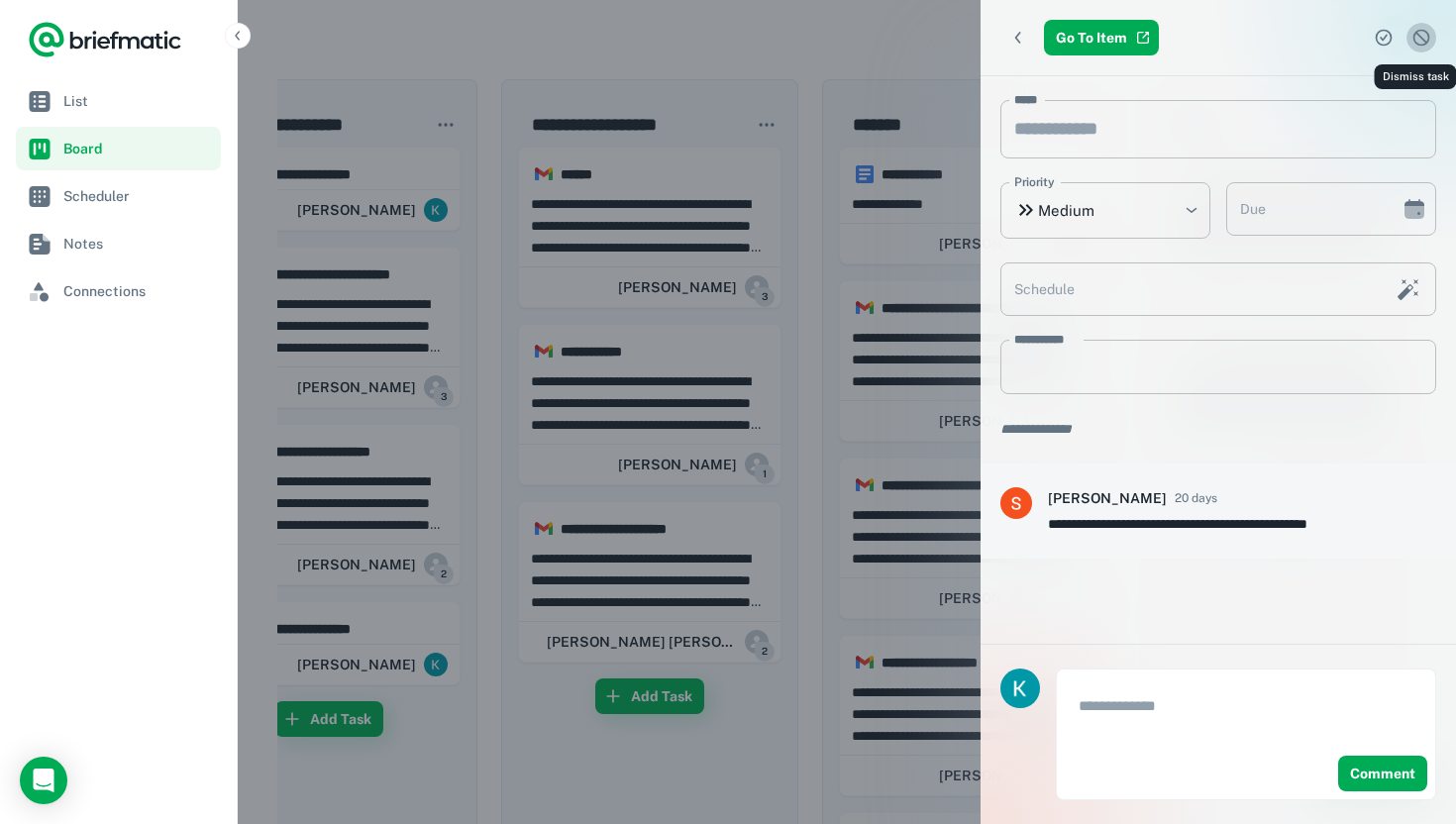 click 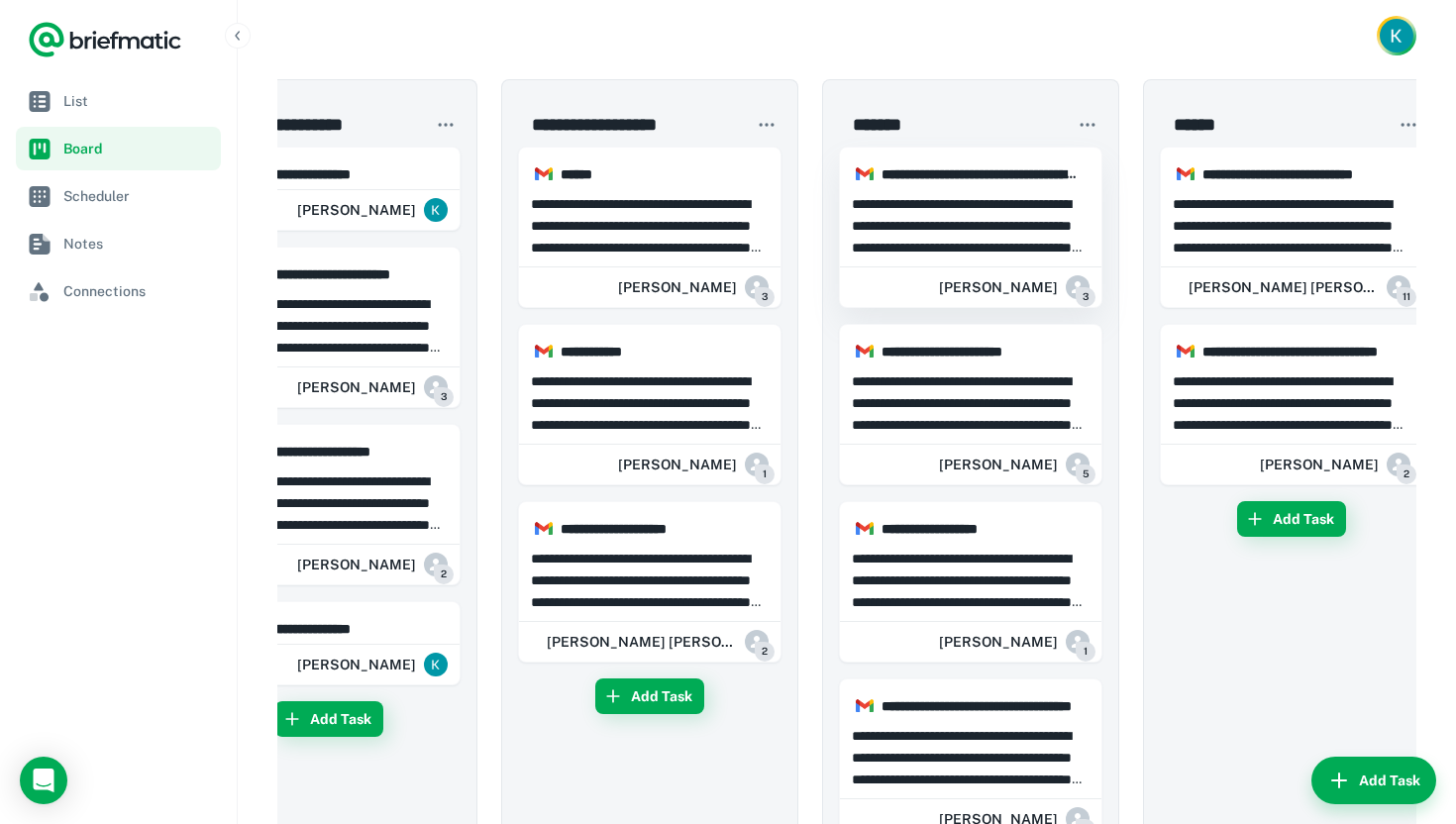 click on "**********" at bounding box center (971, 226) 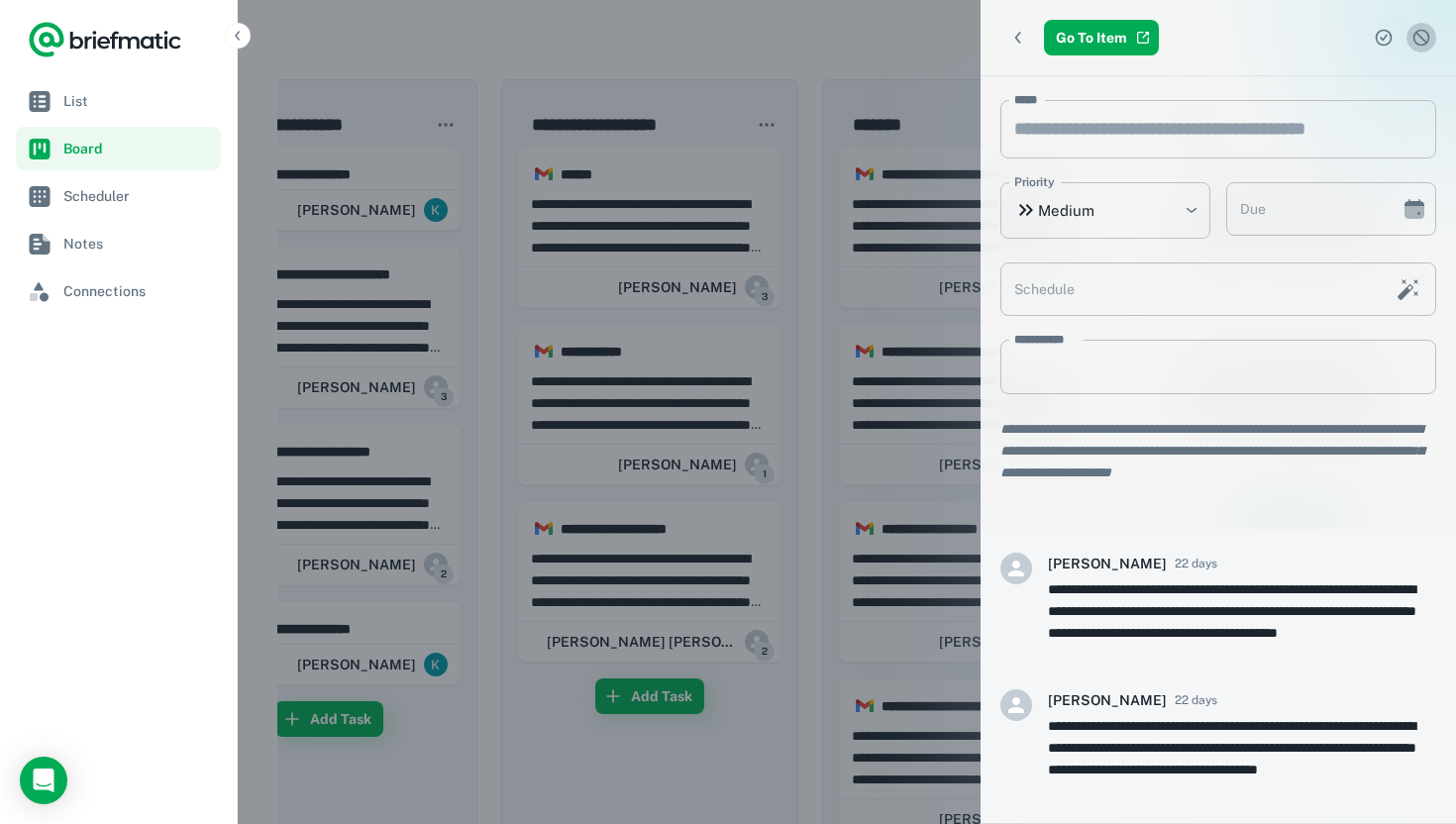 click 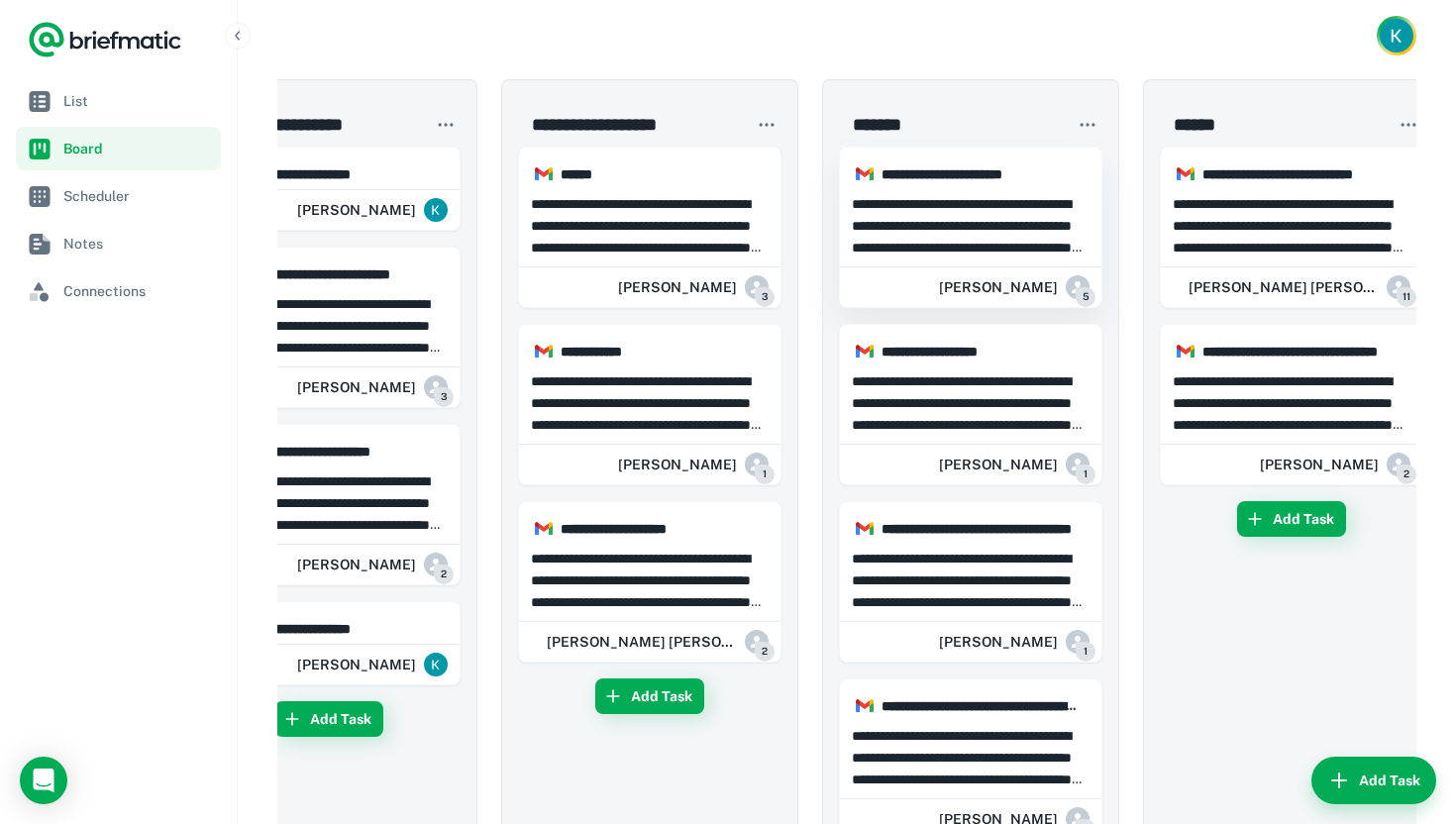 click on "**********" at bounding box center (971, 226) 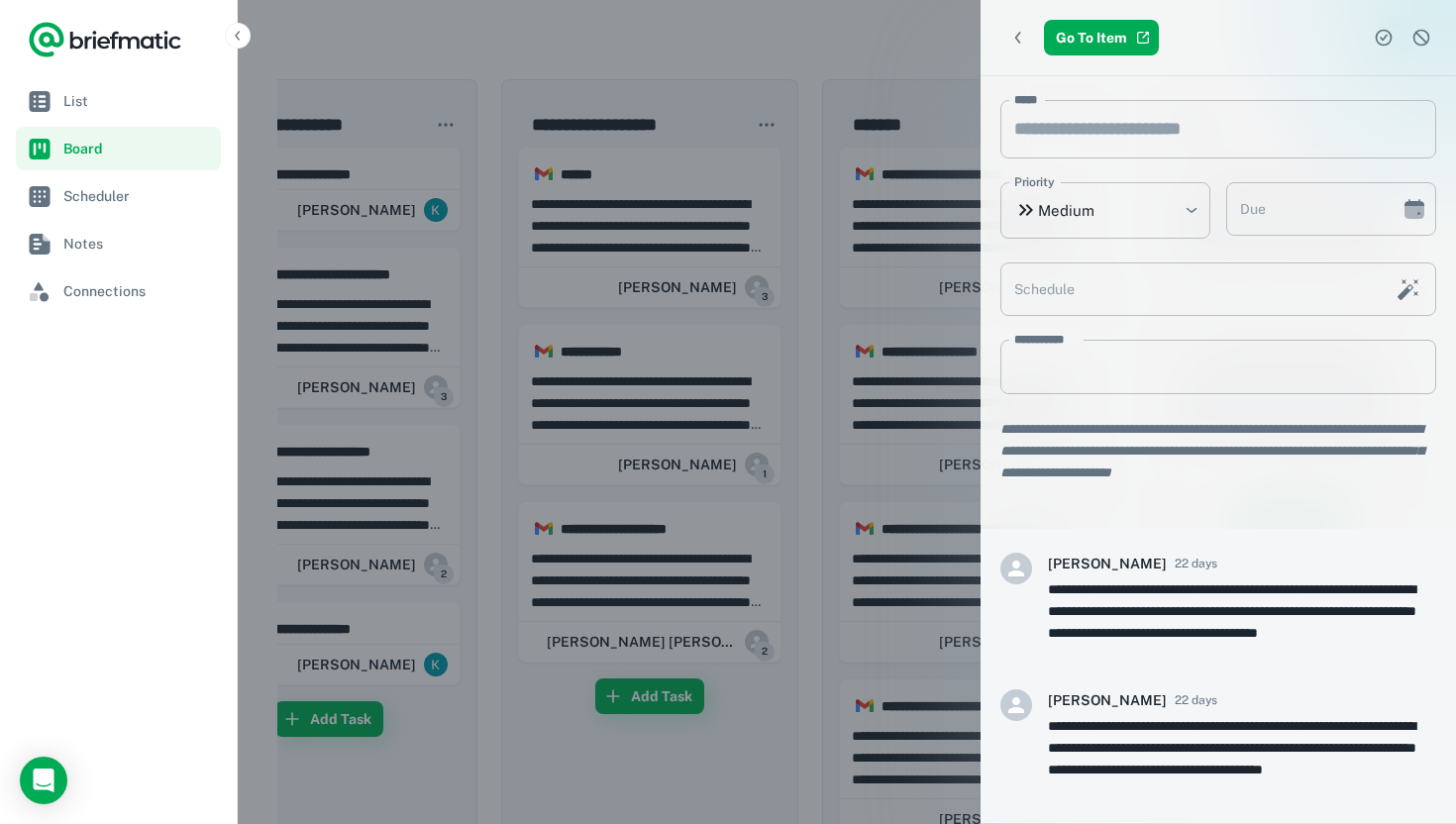click 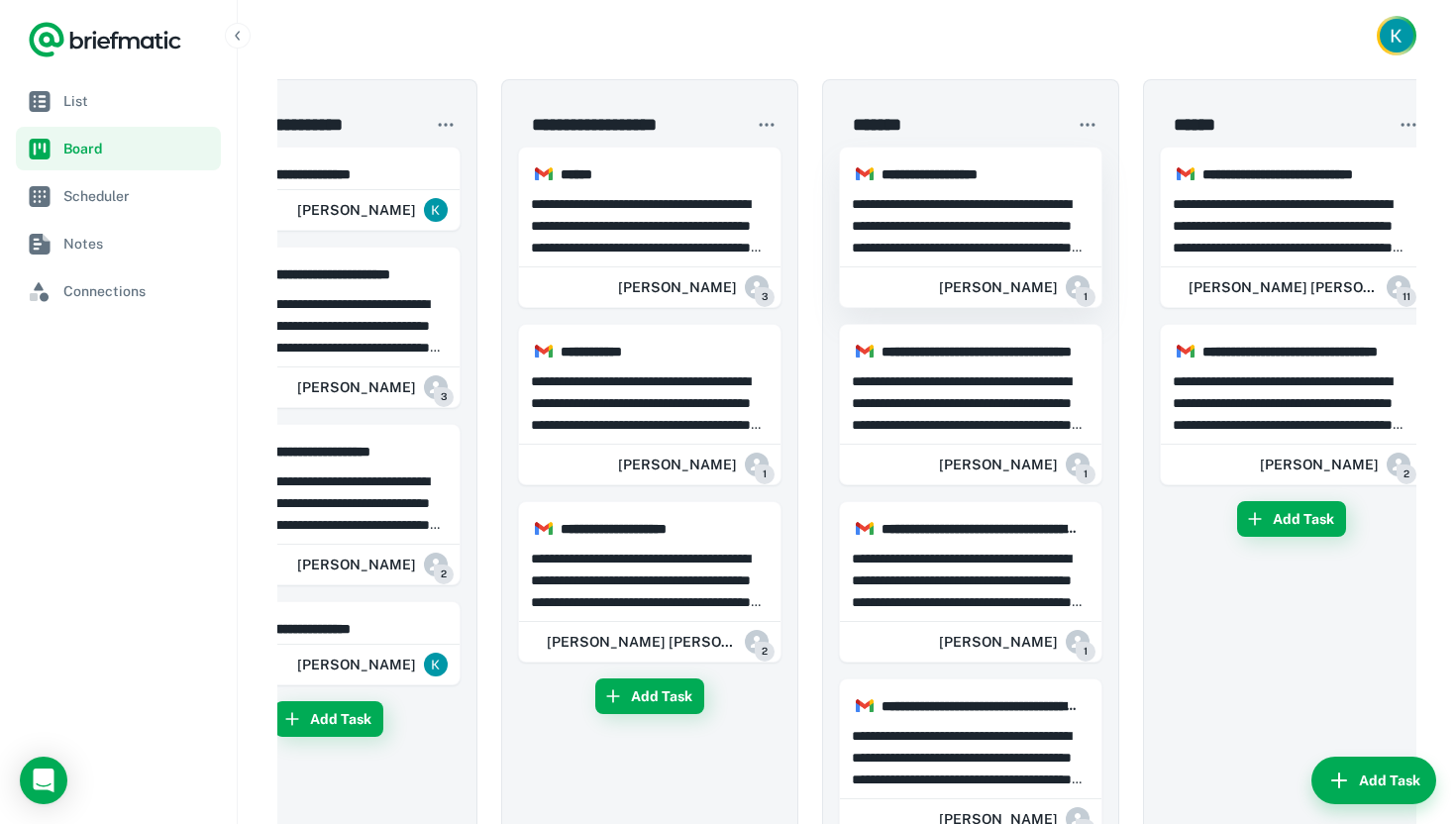 click on "**********" at bounding box center [971, 226] 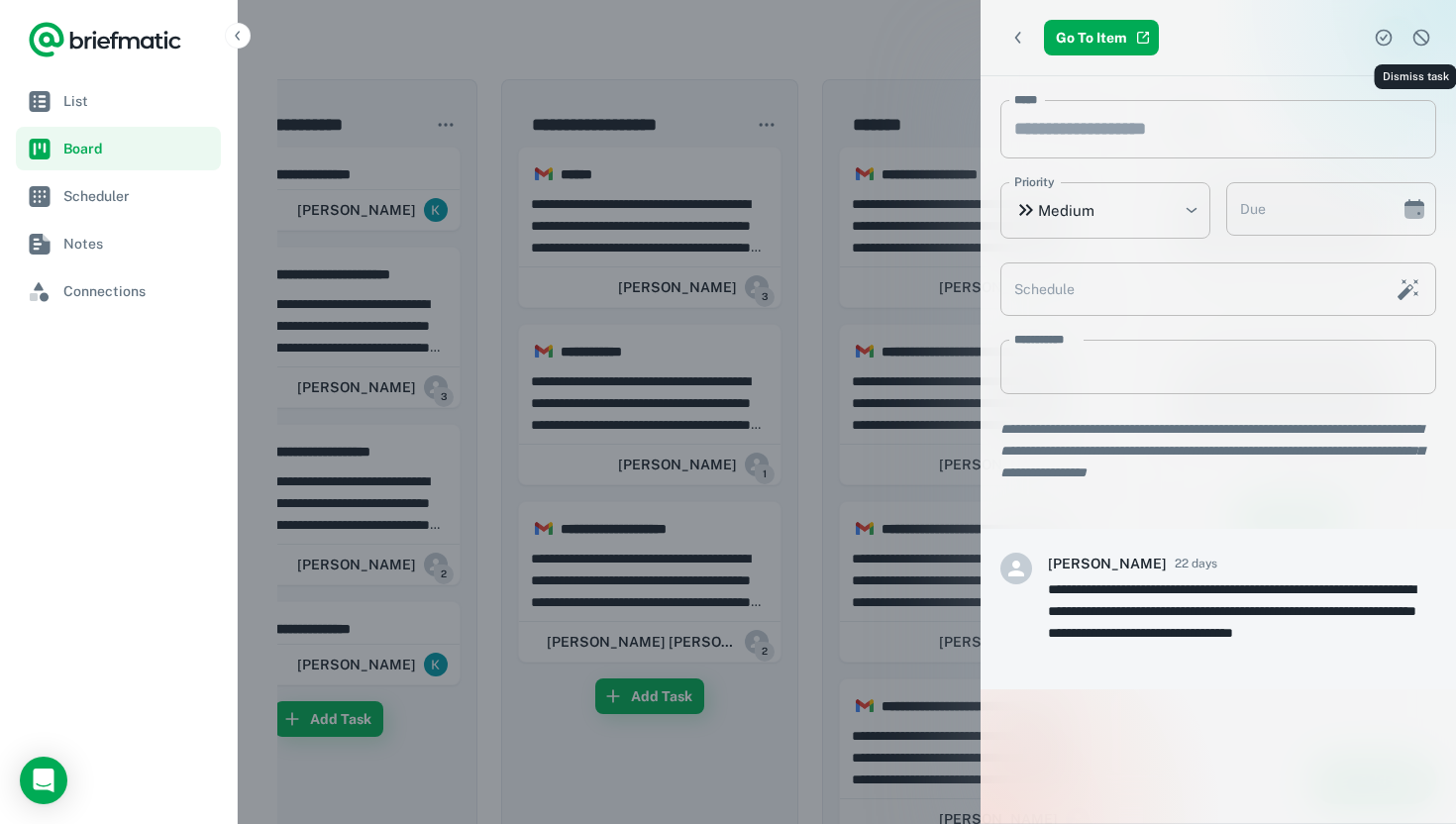 click 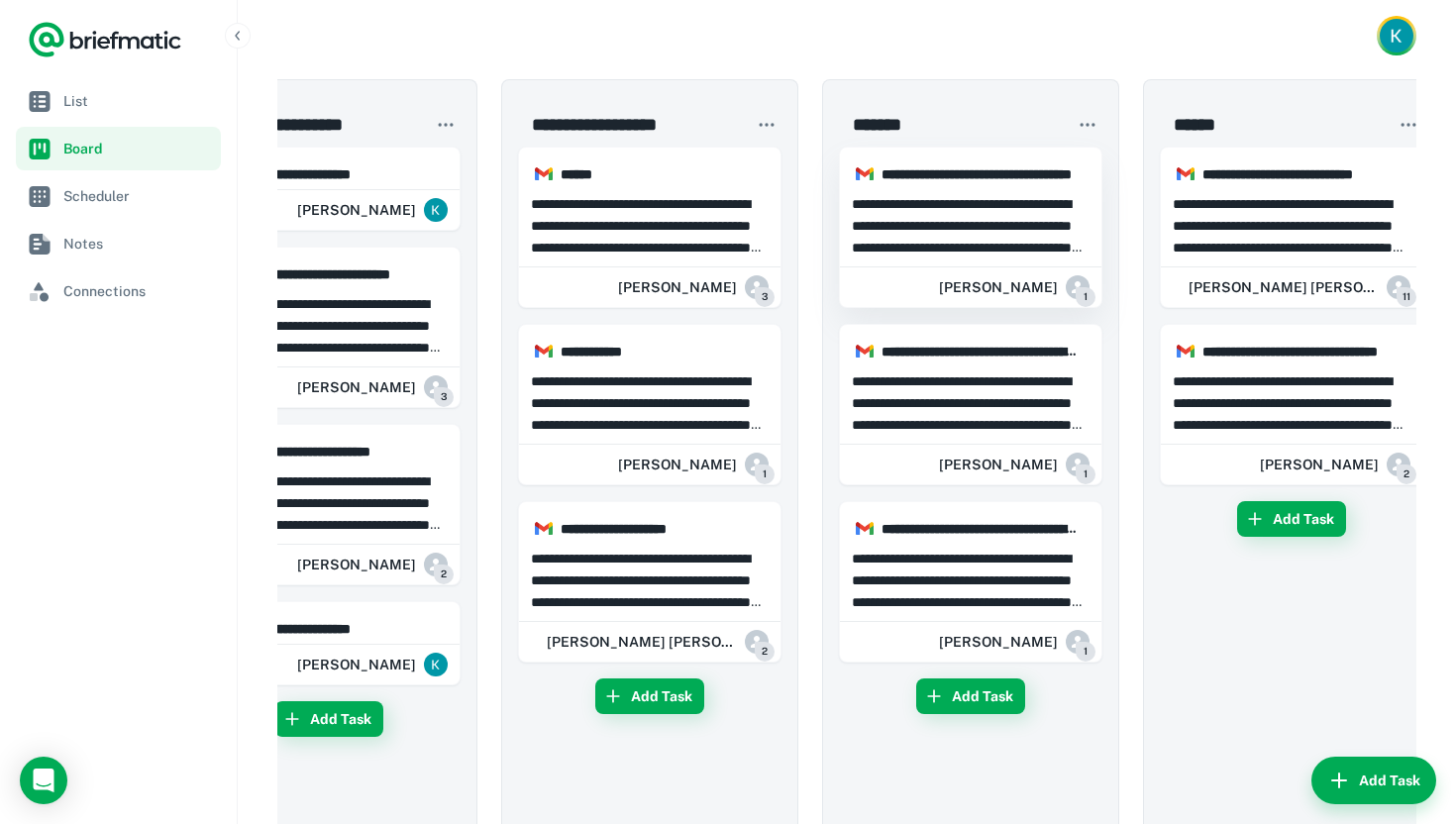 click on "**********" at bounding box center (971, 224) 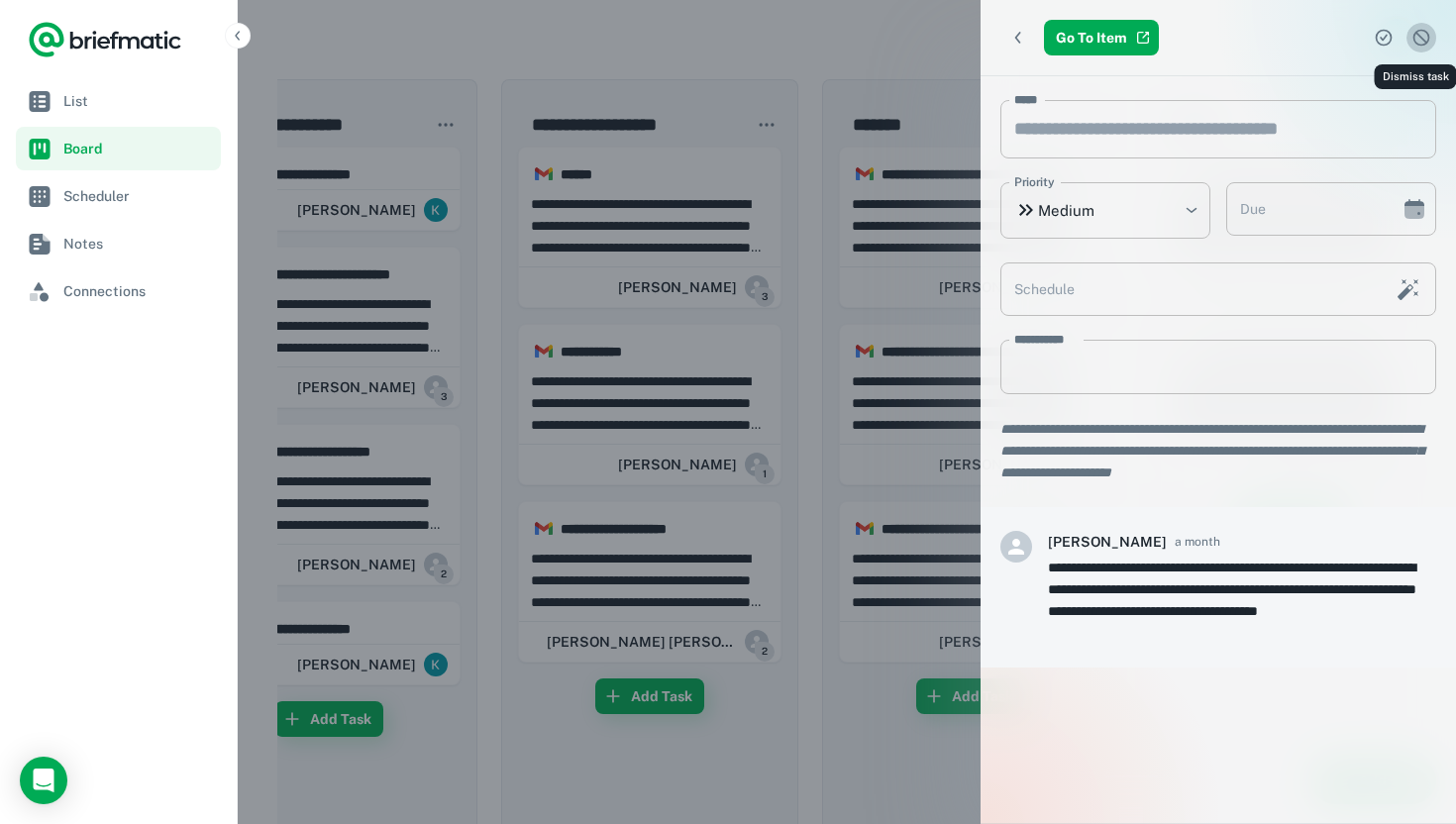 click 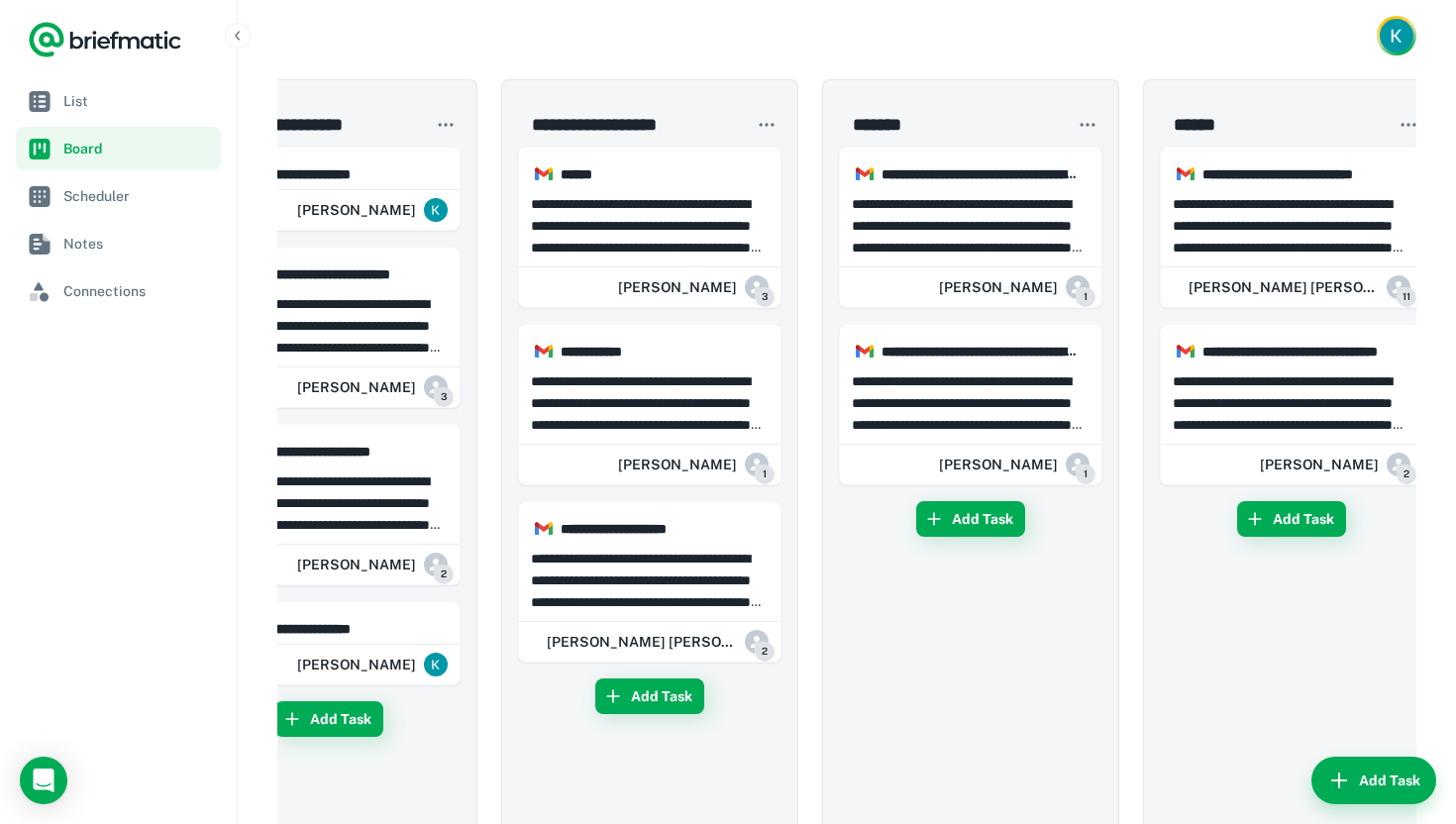 click at bounding box center (847, 36) 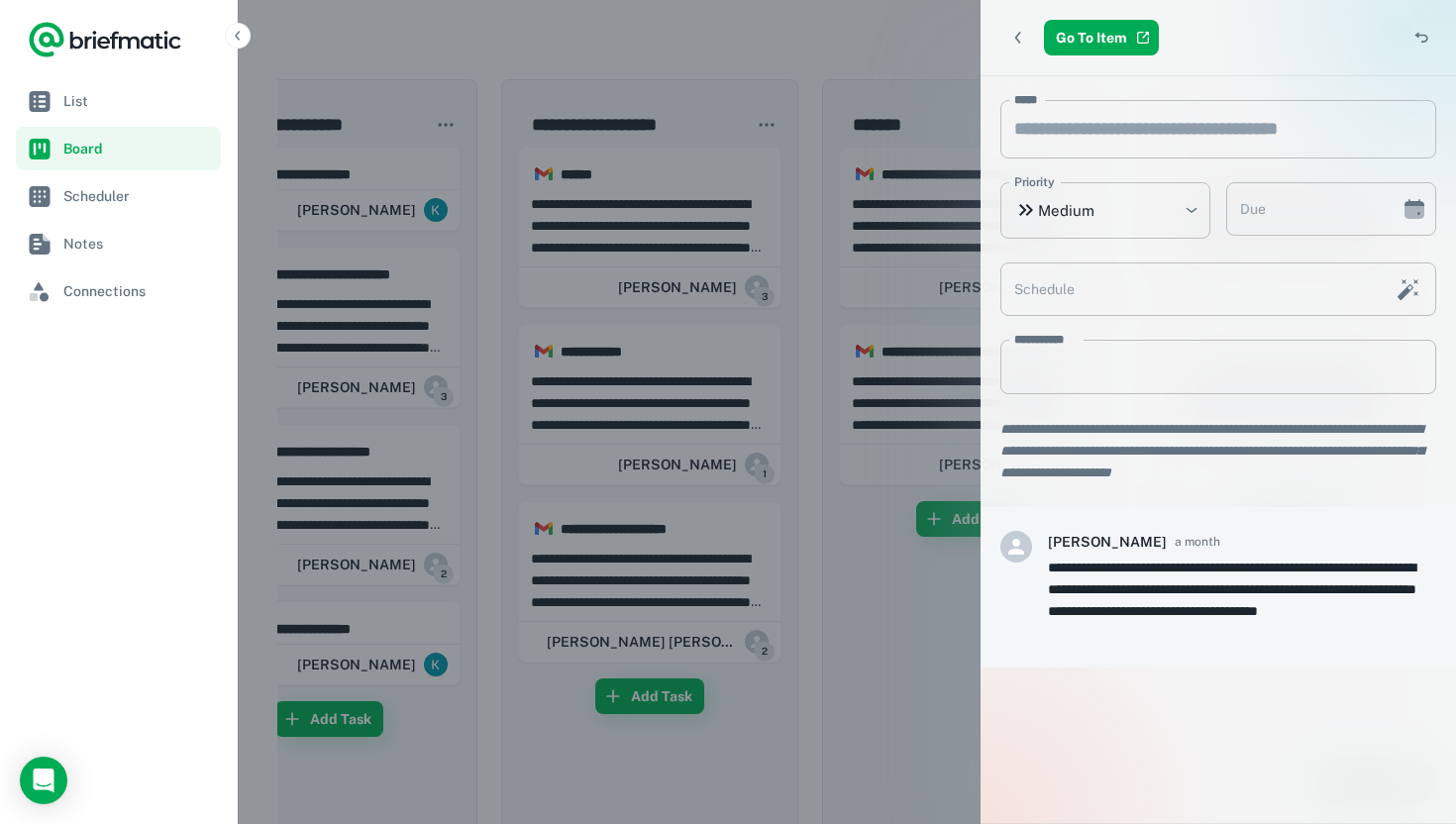 click at bounding box center (728, 412) 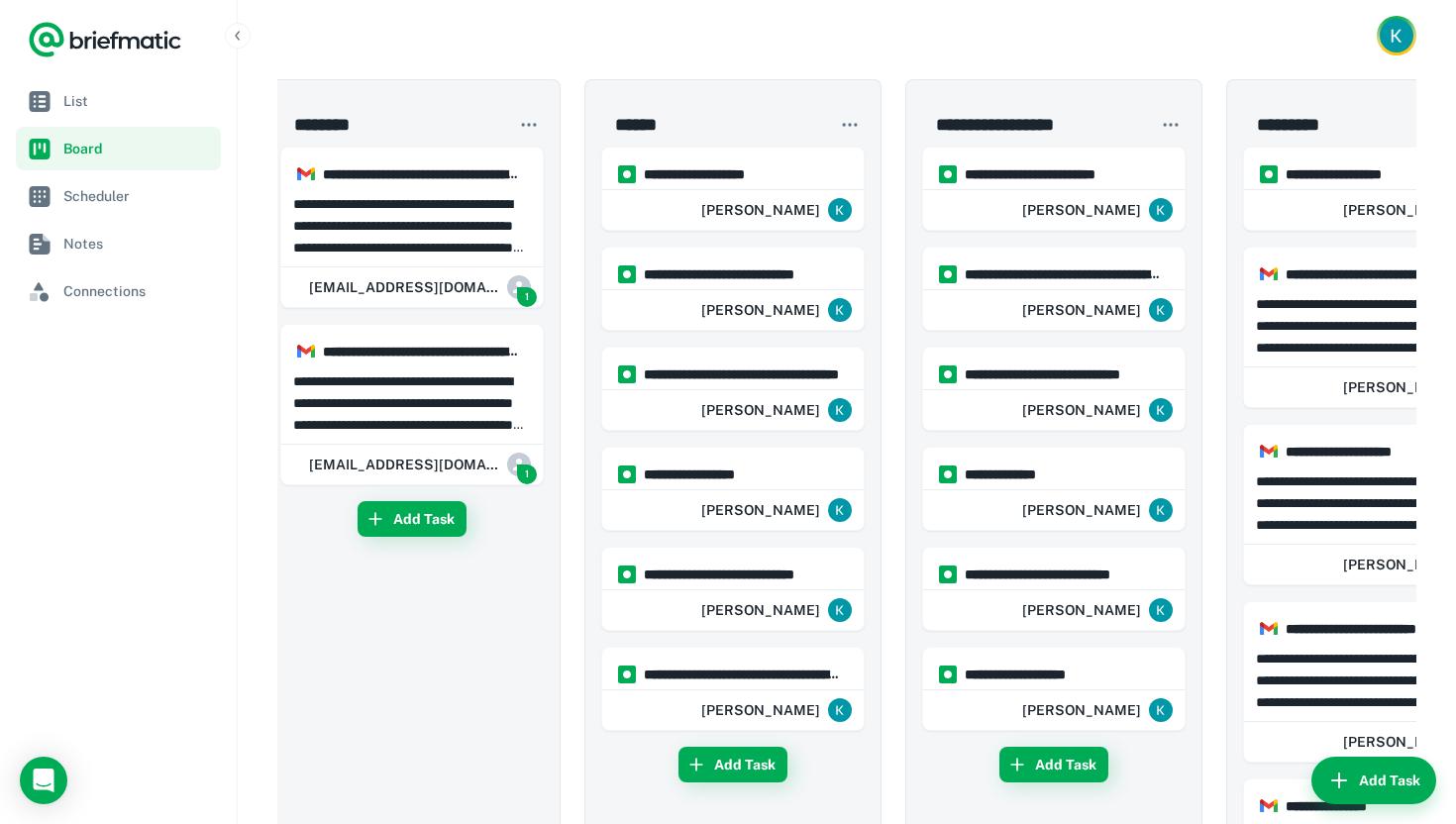 scroll, scrollTop: 0, scrollLeft: 0, axis: both 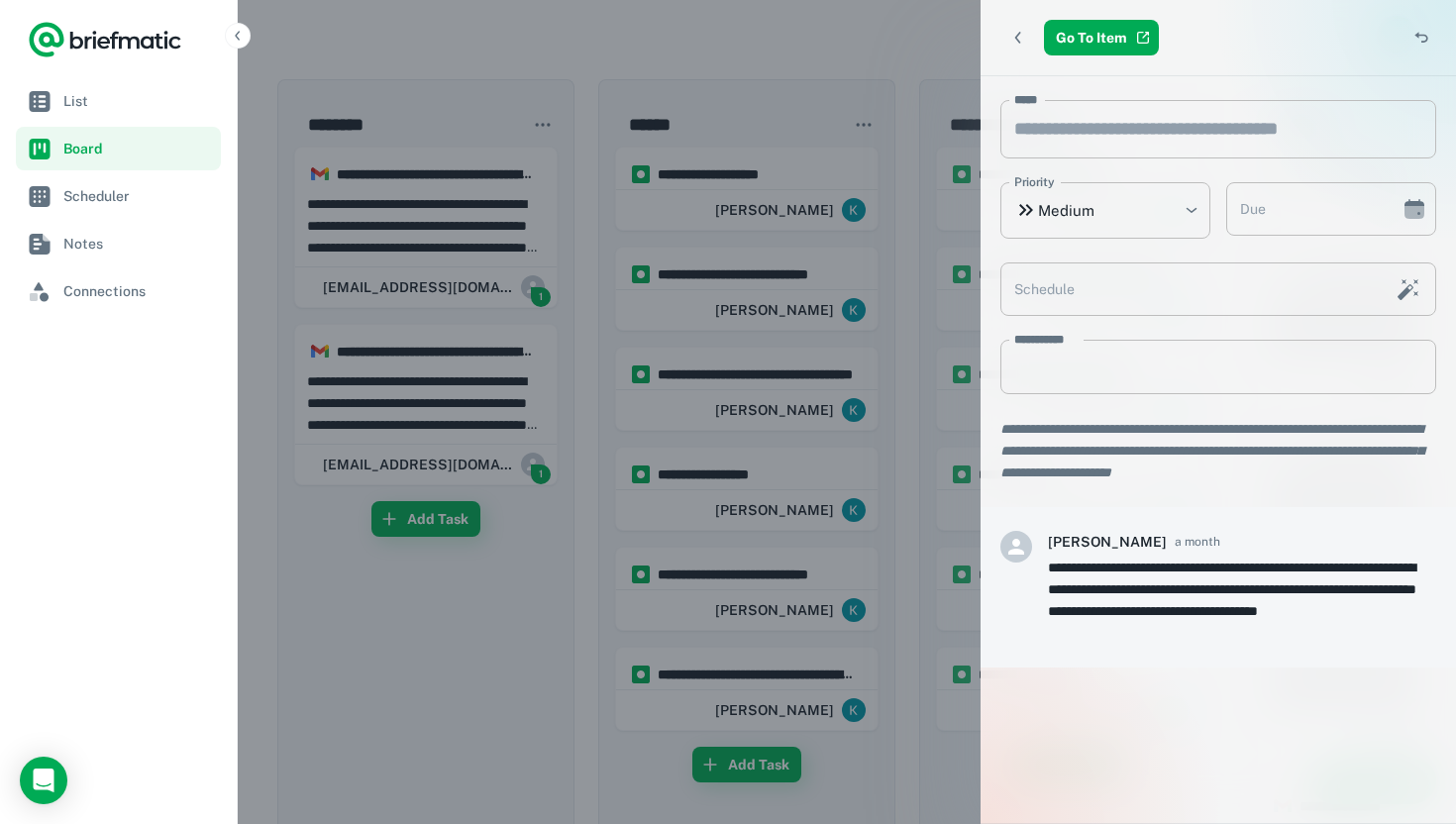 click at bounding box center (728, 412) 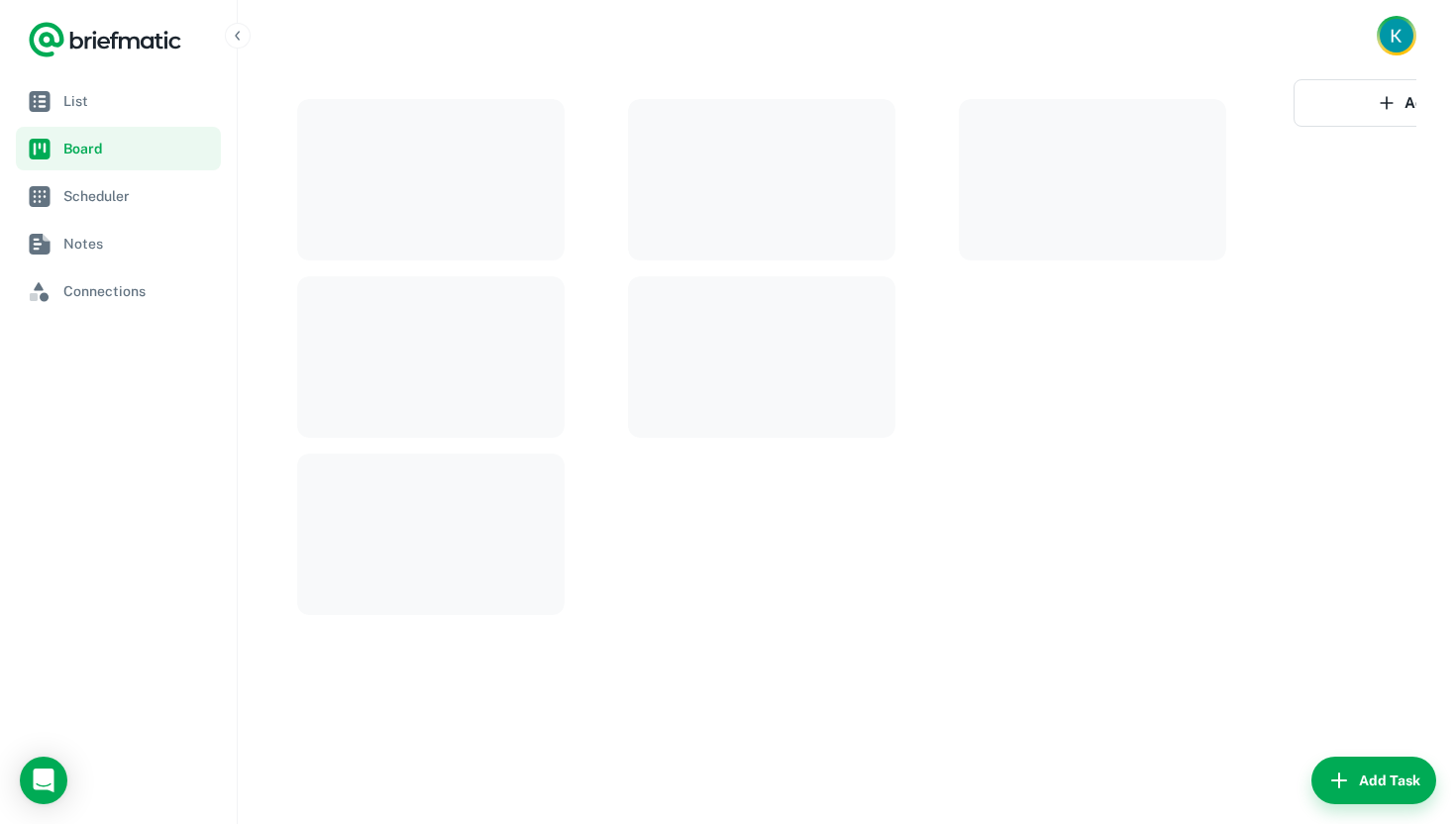 scroll, scrollTop: 0, scrollLeft: 0, axis: both 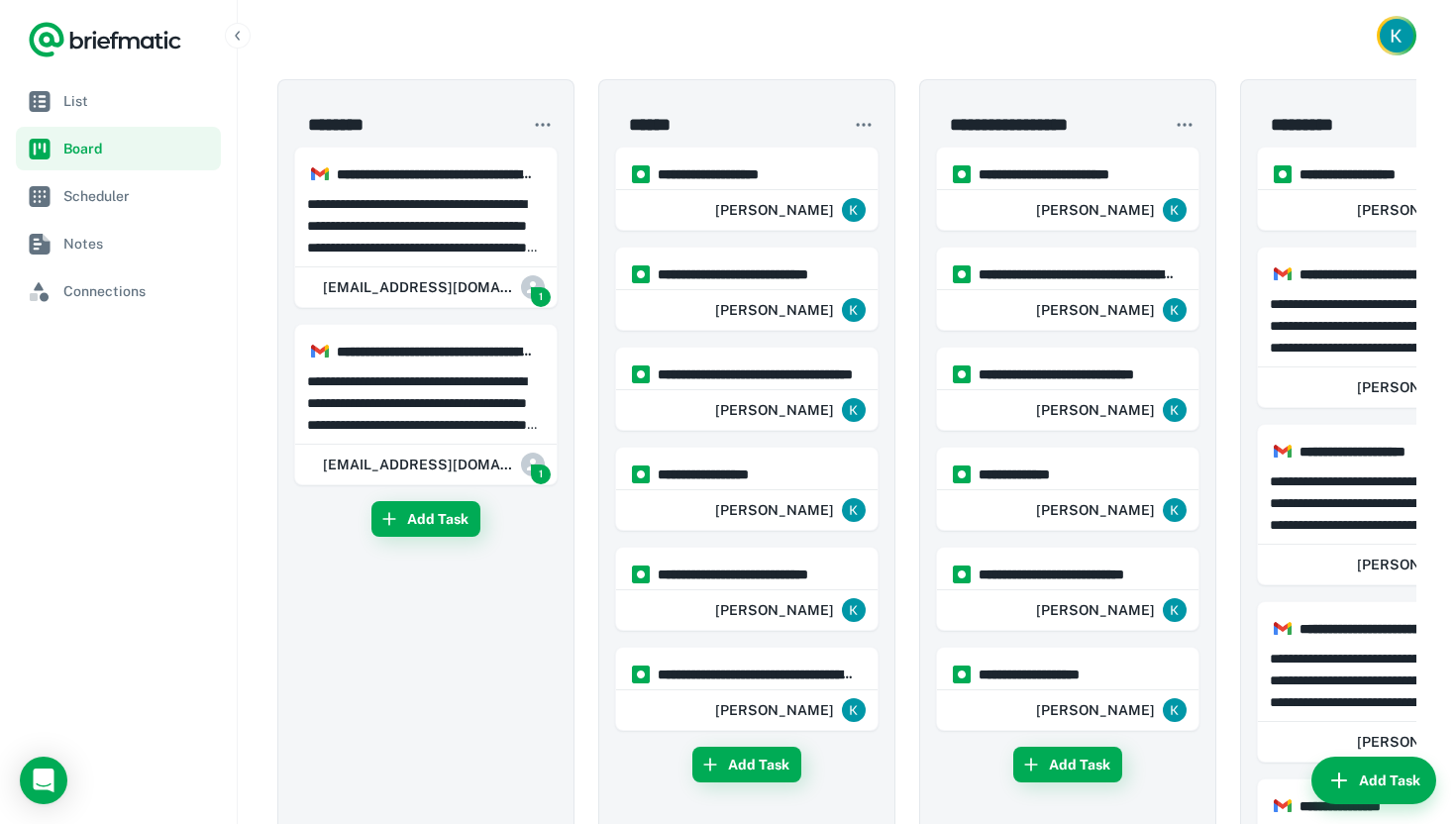 click at bounding box center [847, 36] 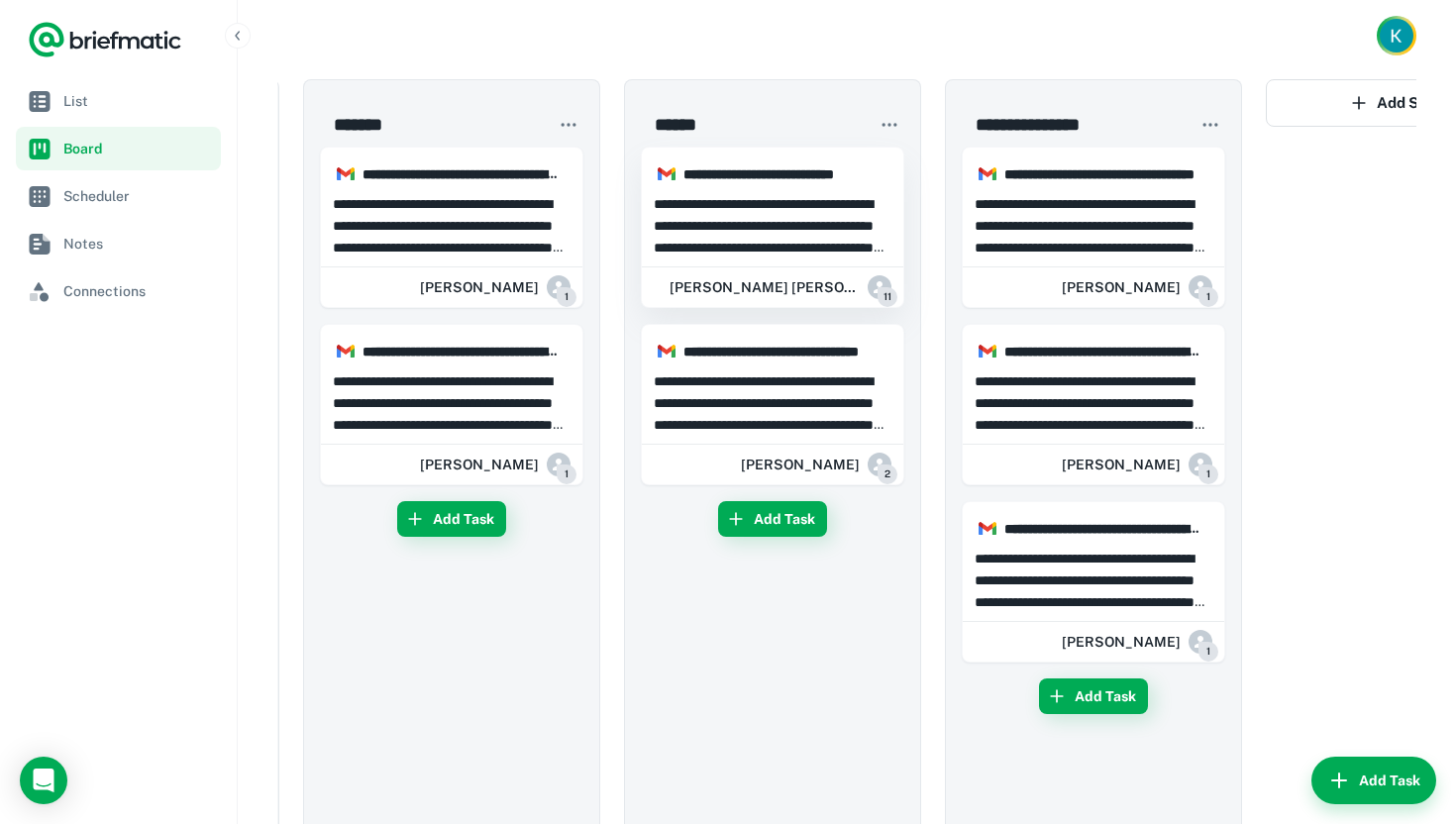 scroll, scrollTop: 0, scrollLeft: 1955, axis: horizontal 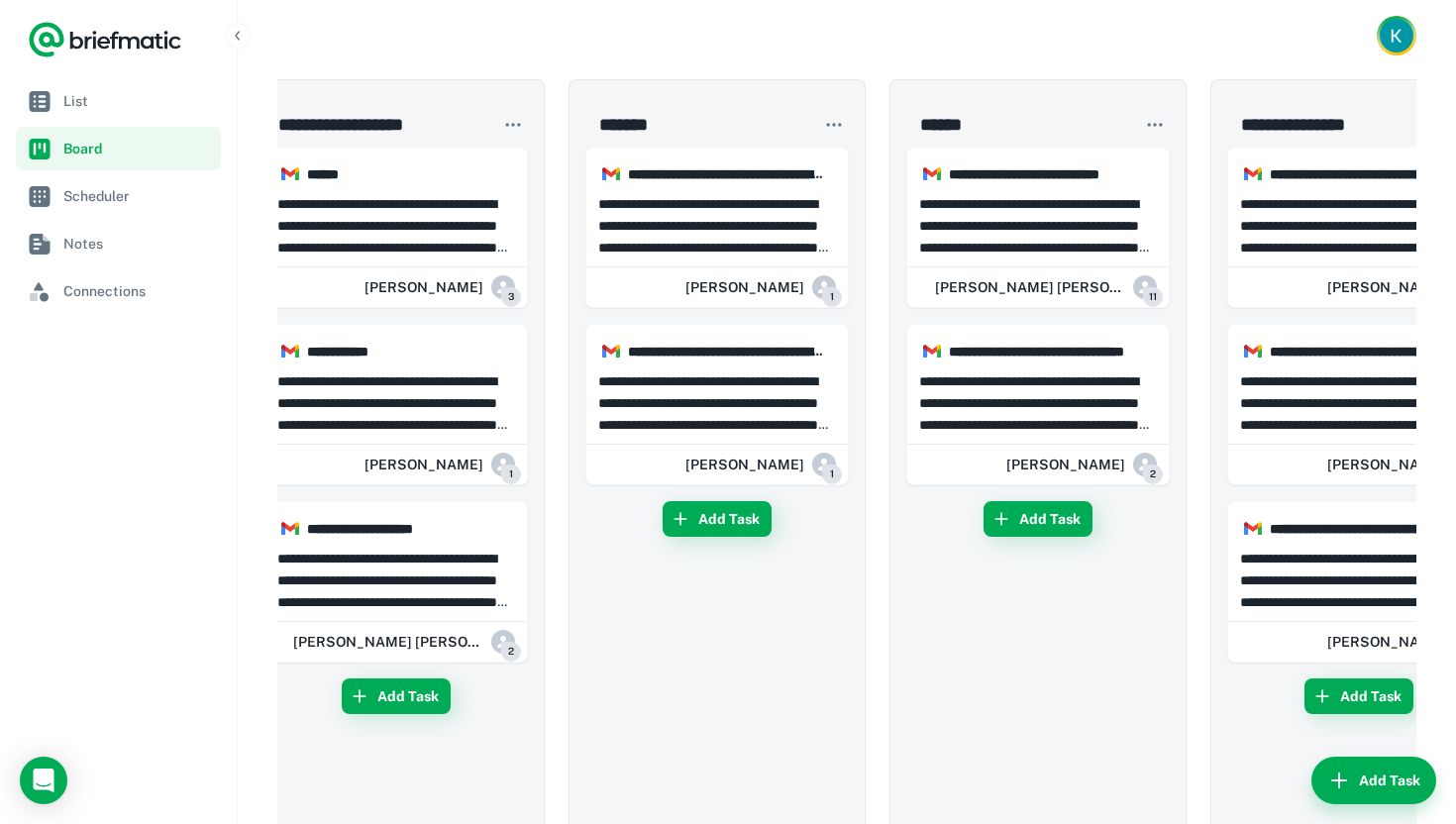 click at bounding box center [834, 125] 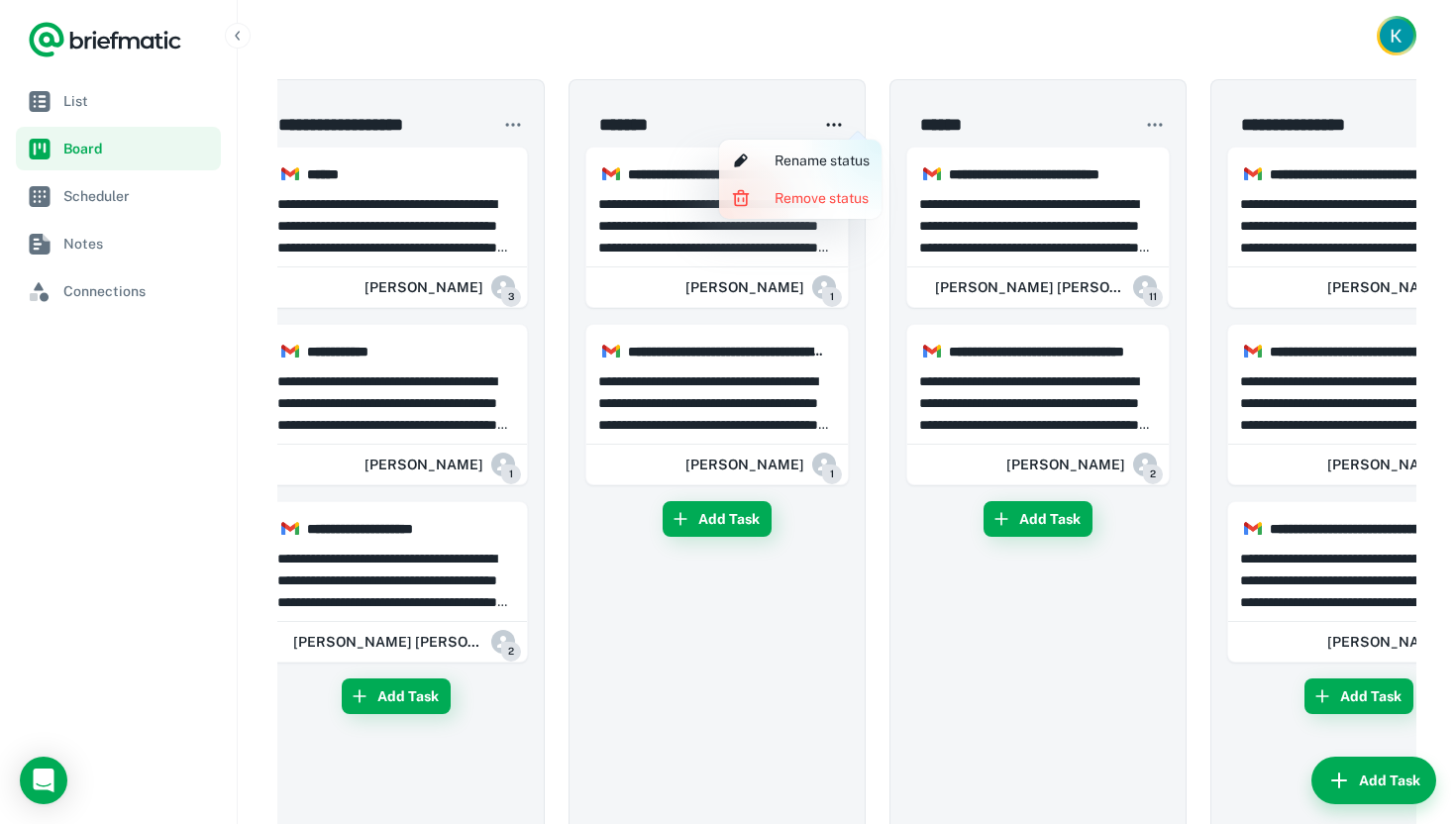 click at bounding box center (728, 412) 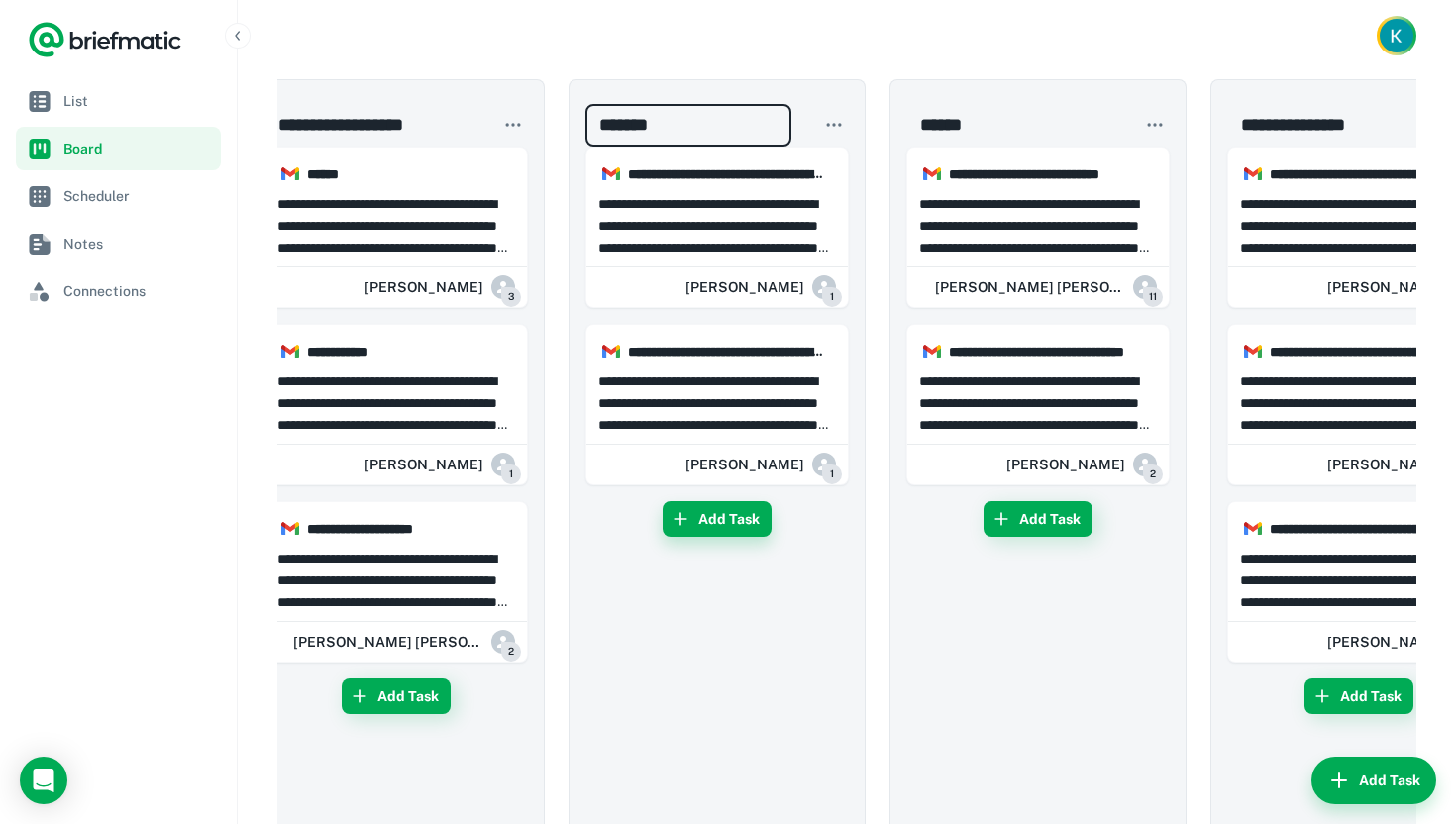 click on "Add Task" at bounding box center (717, 519) 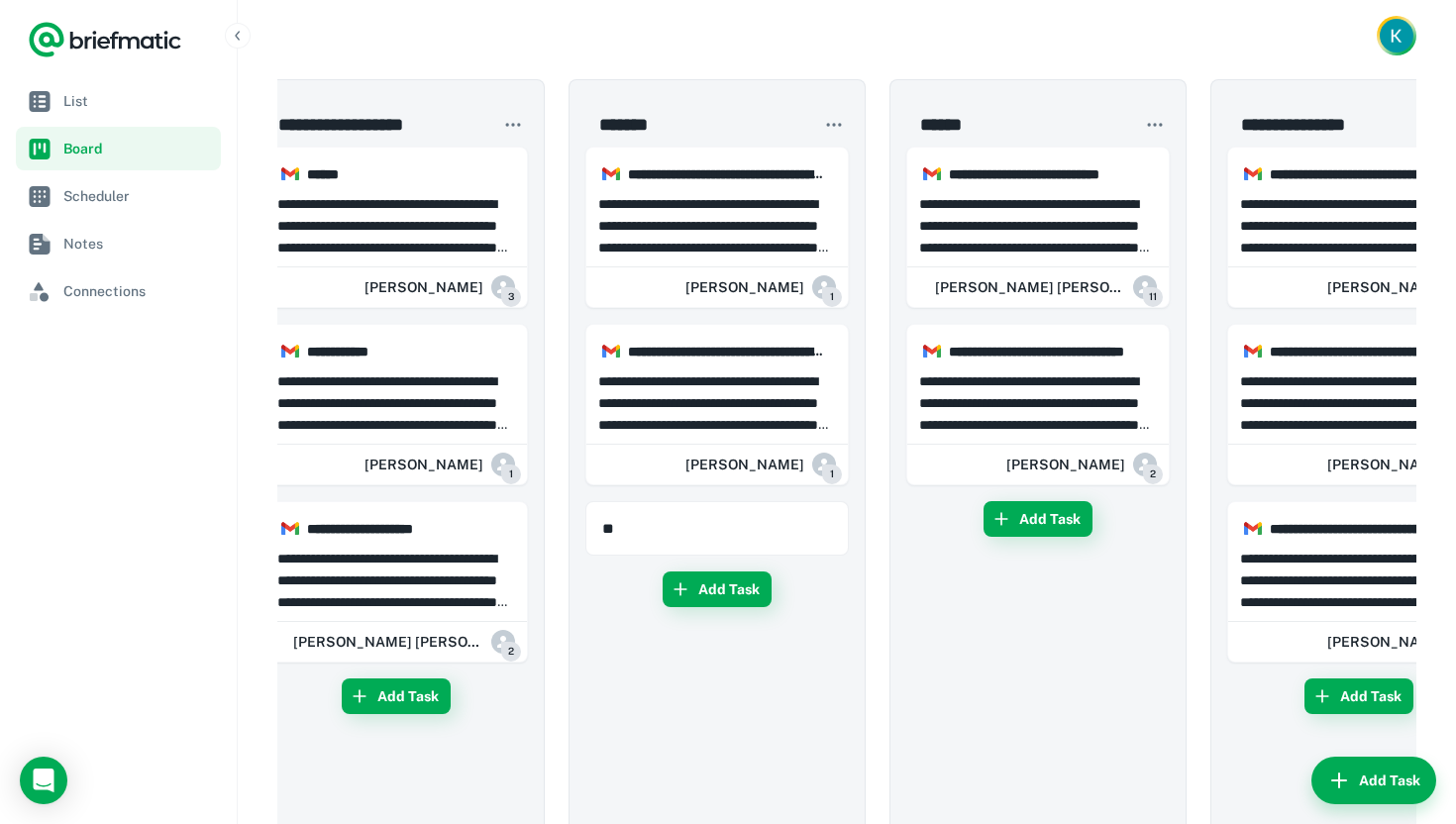 type on "*" 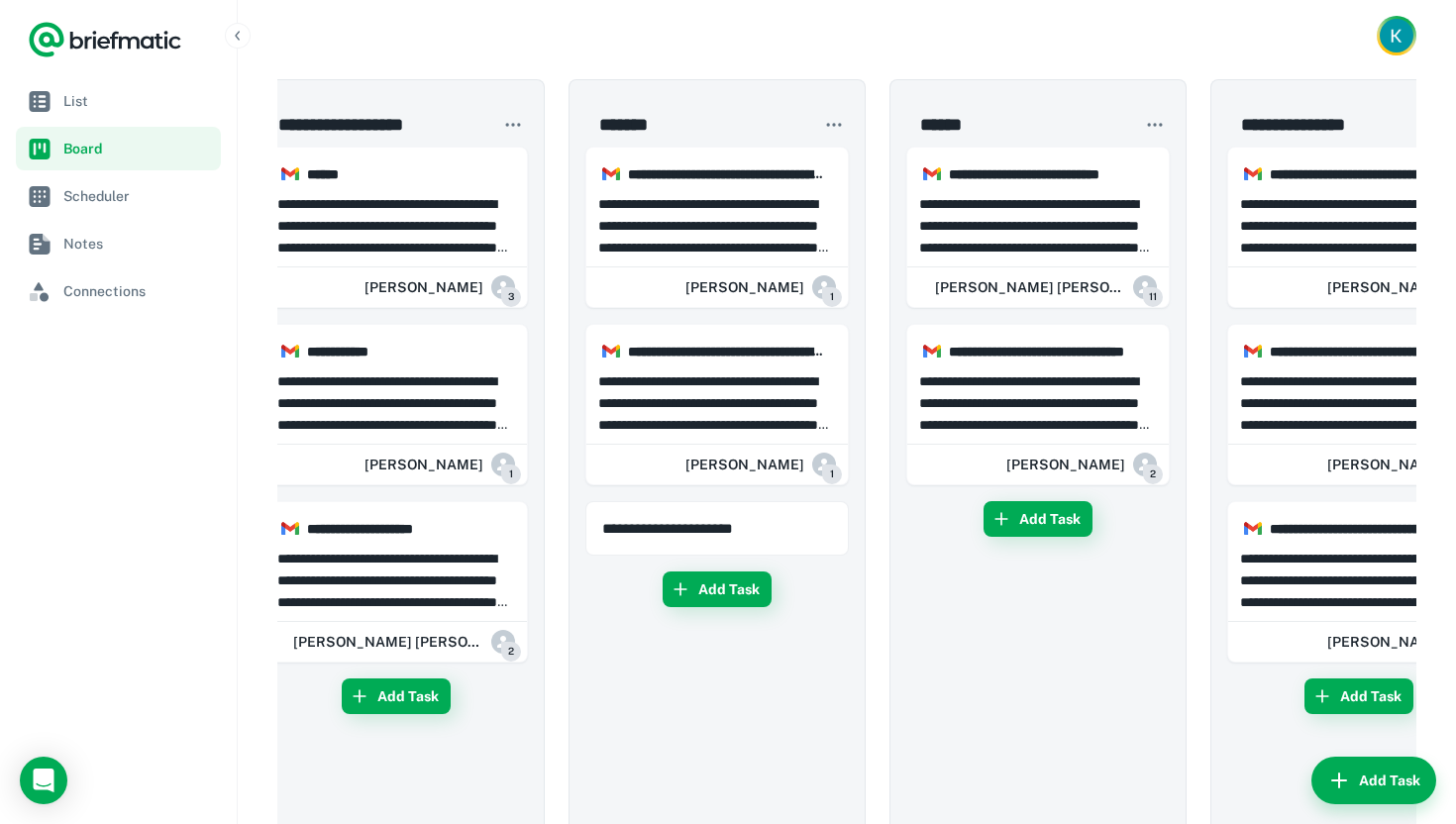 type on "**********" 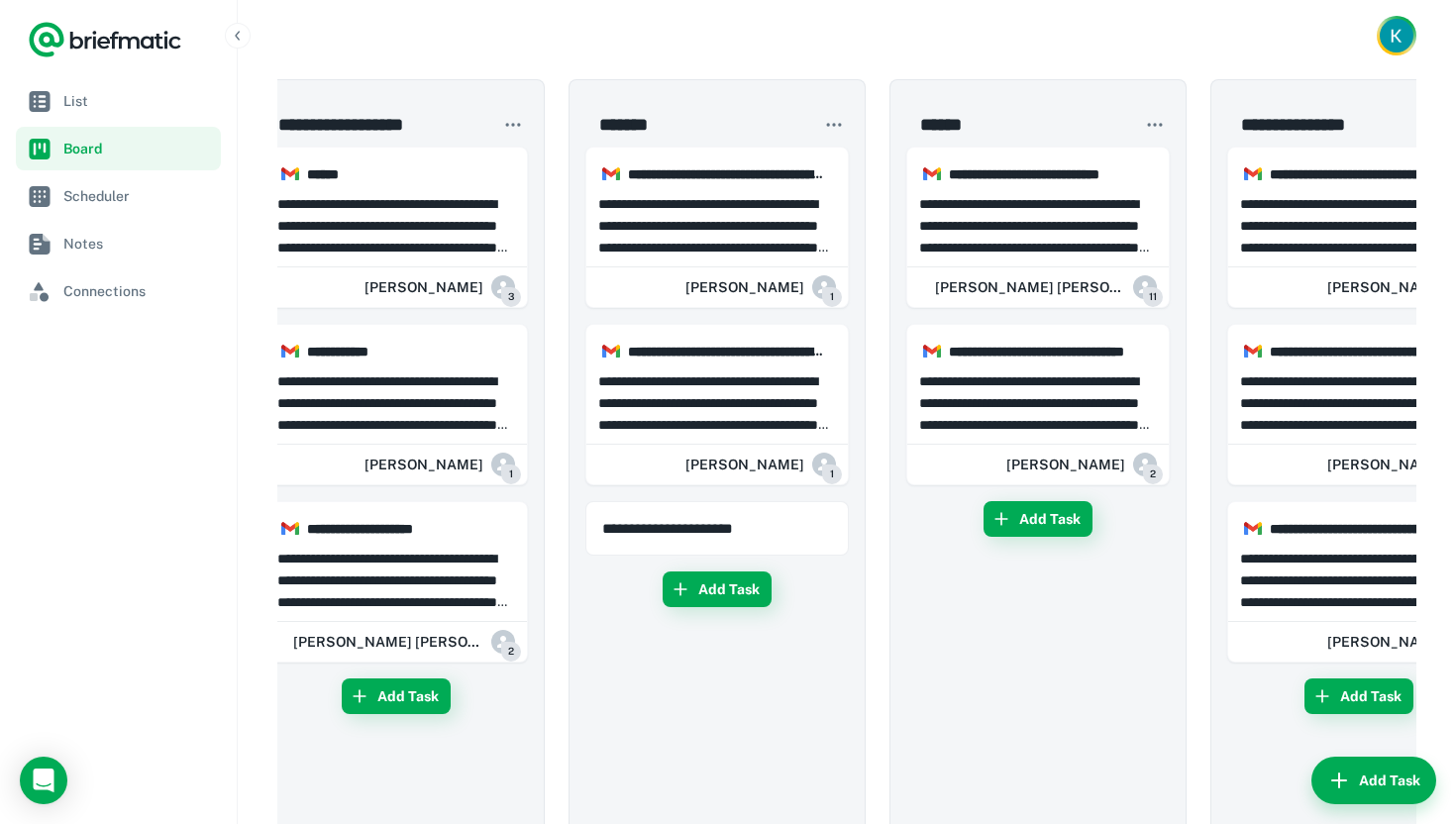 click on "**********" at bounding box center (717, 1177) 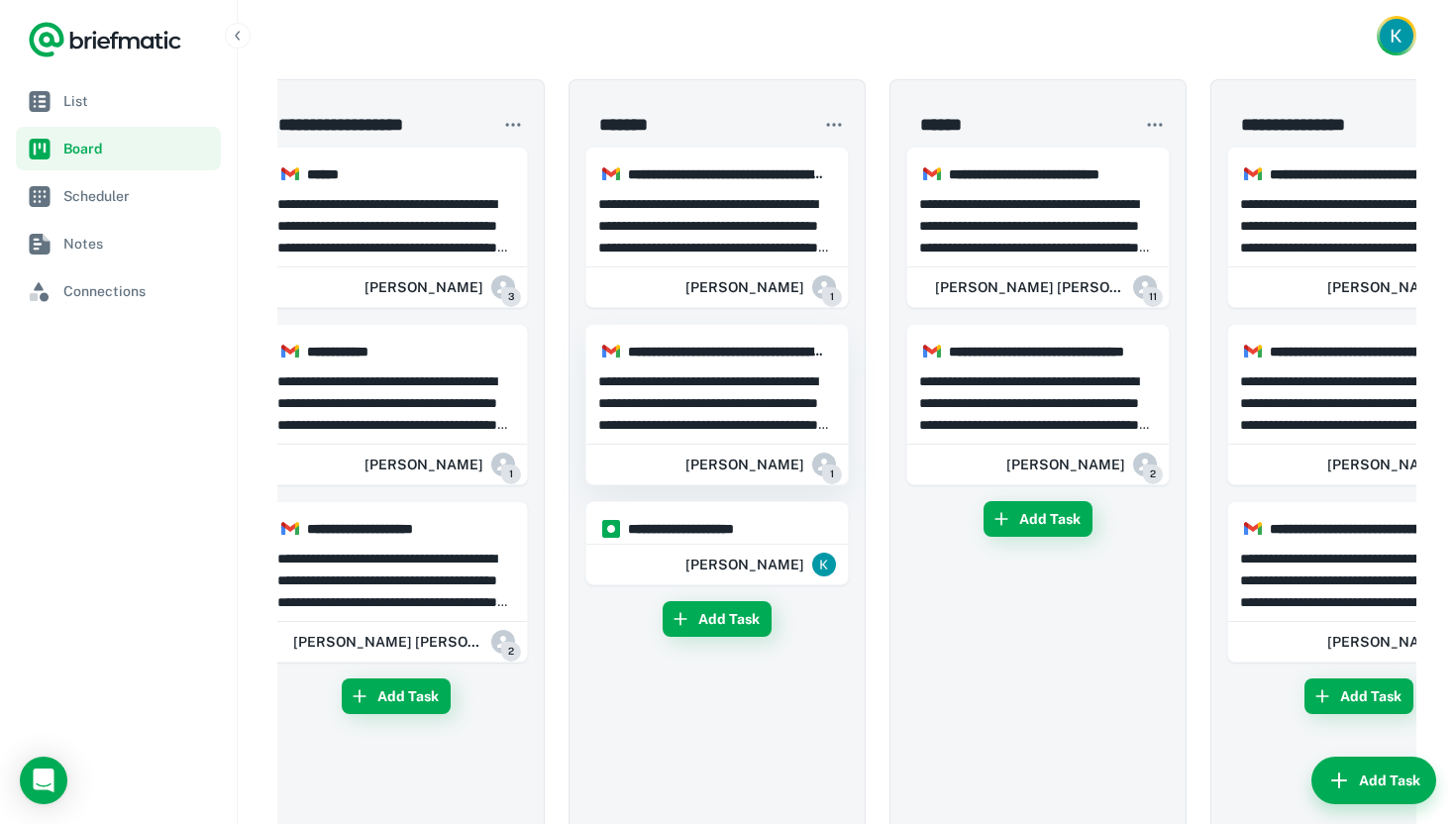 click on "**********" at bounding box center (717, 403) 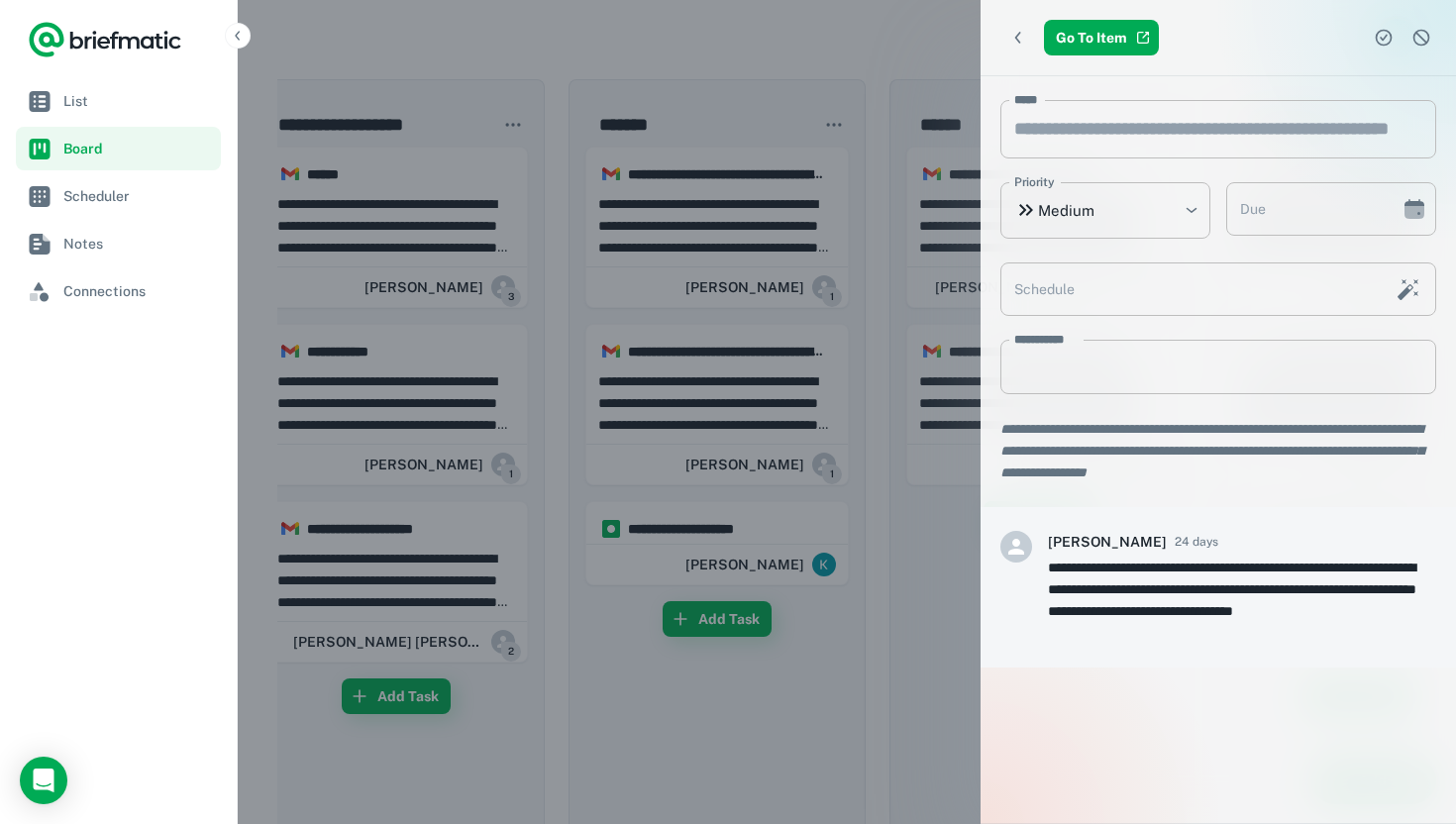 click at bounding box center (728, 412) 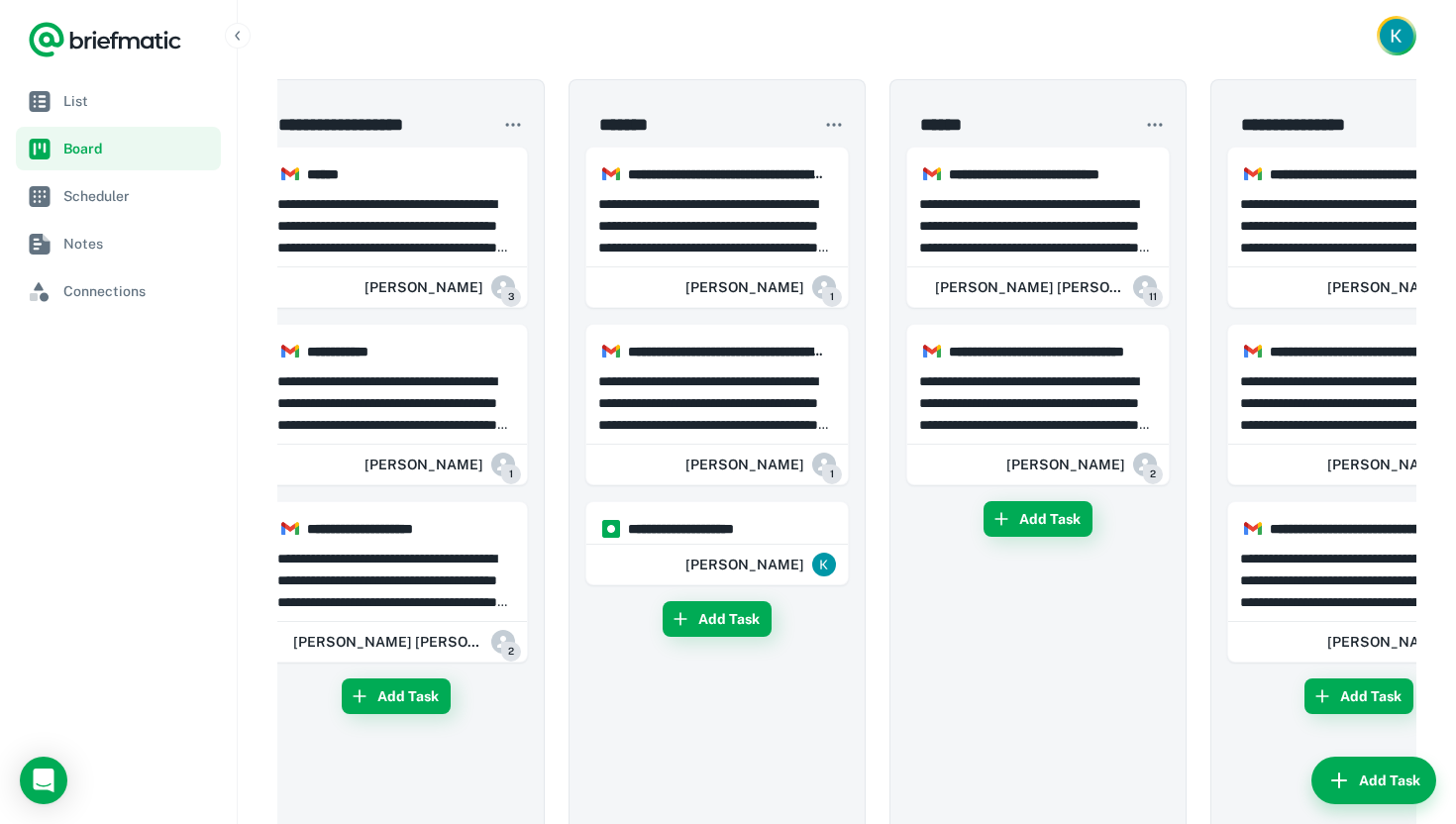 click on "**********" at bounding box center (717, 1177) 